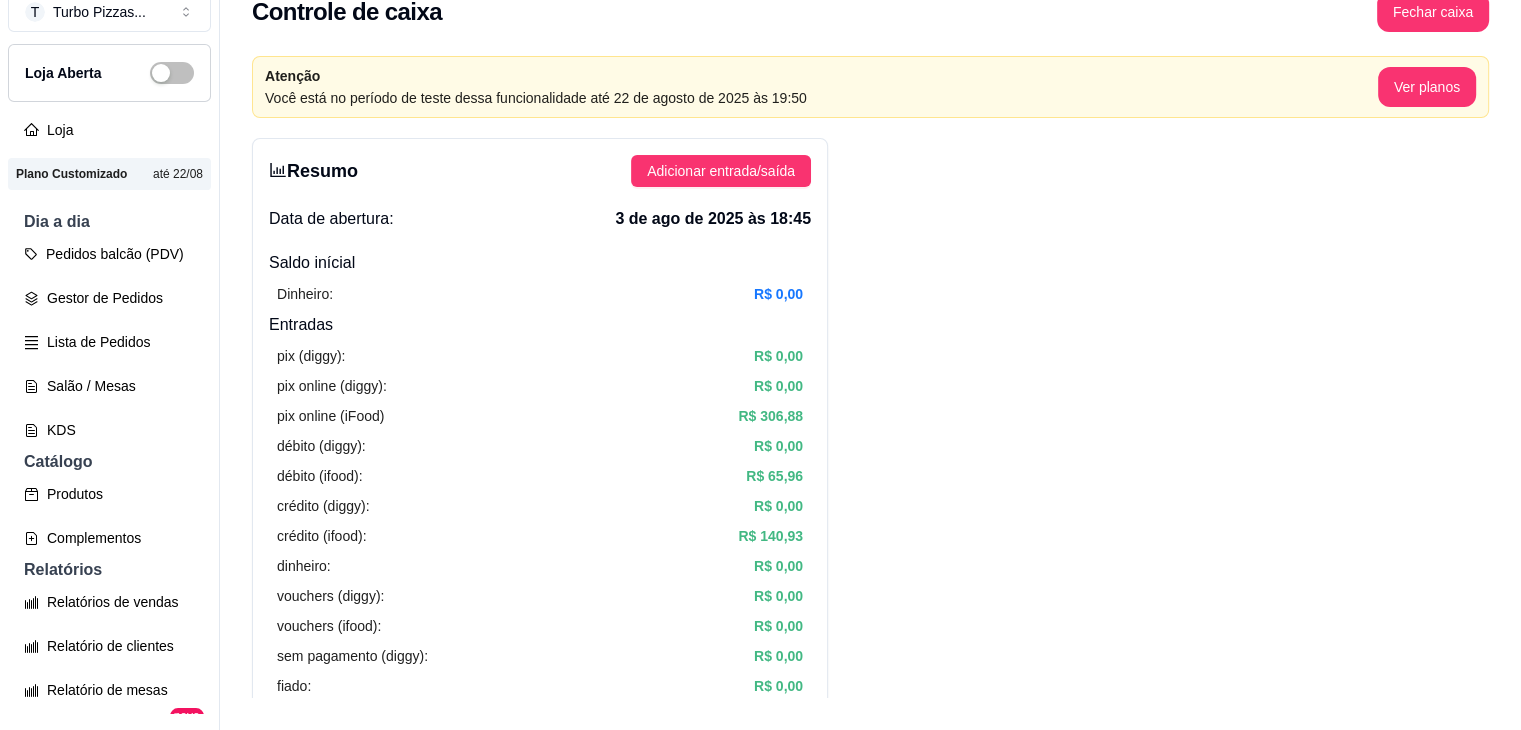 scroll, scrollTop: 32, scrollLeft: 0, axis: vertical 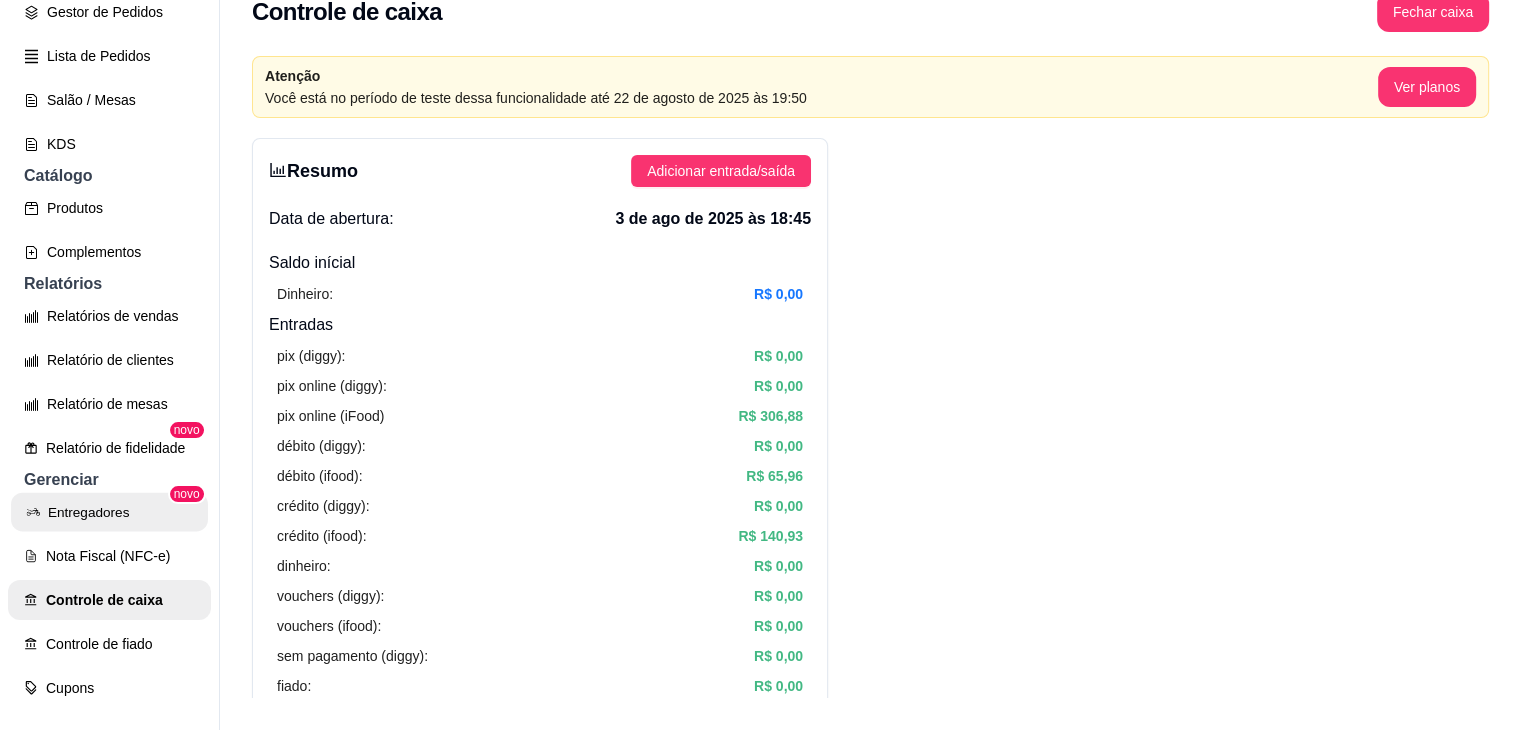 click on "Entregadores" at bounding box center [109, 512] 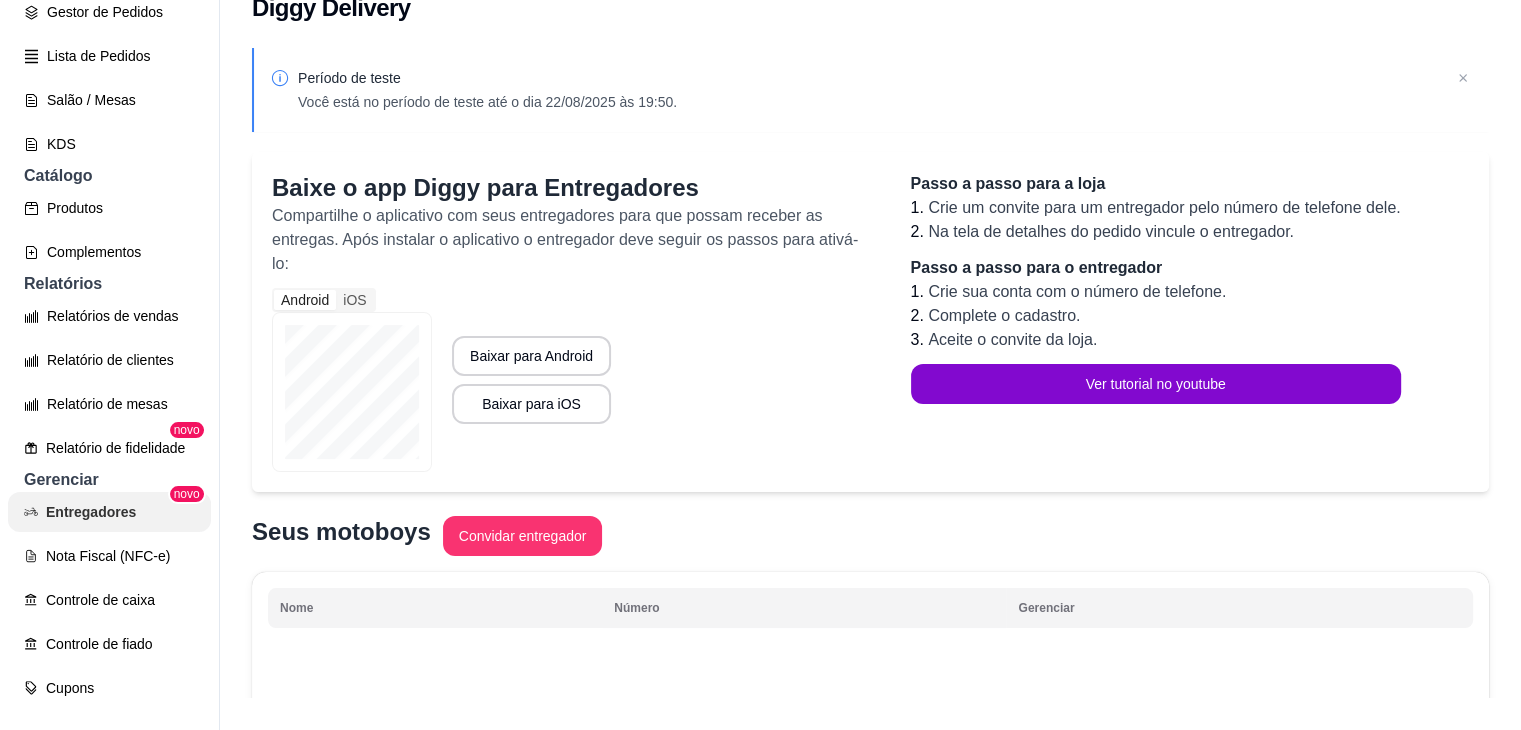 scroll, scrollTop: 0, scrollLeft: 0, axis: both 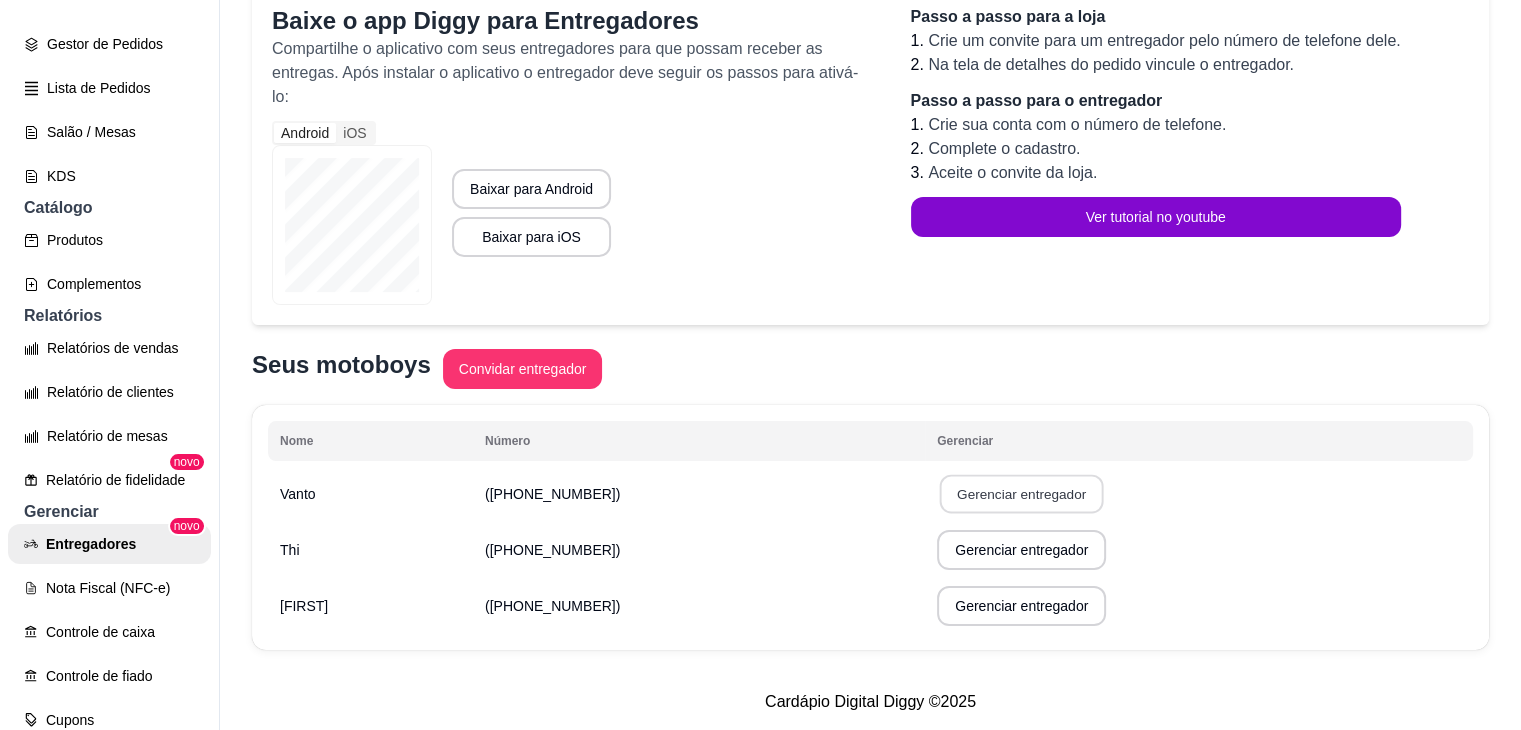click on "Gerenciar entregador" at bounding box center [1022, 494] 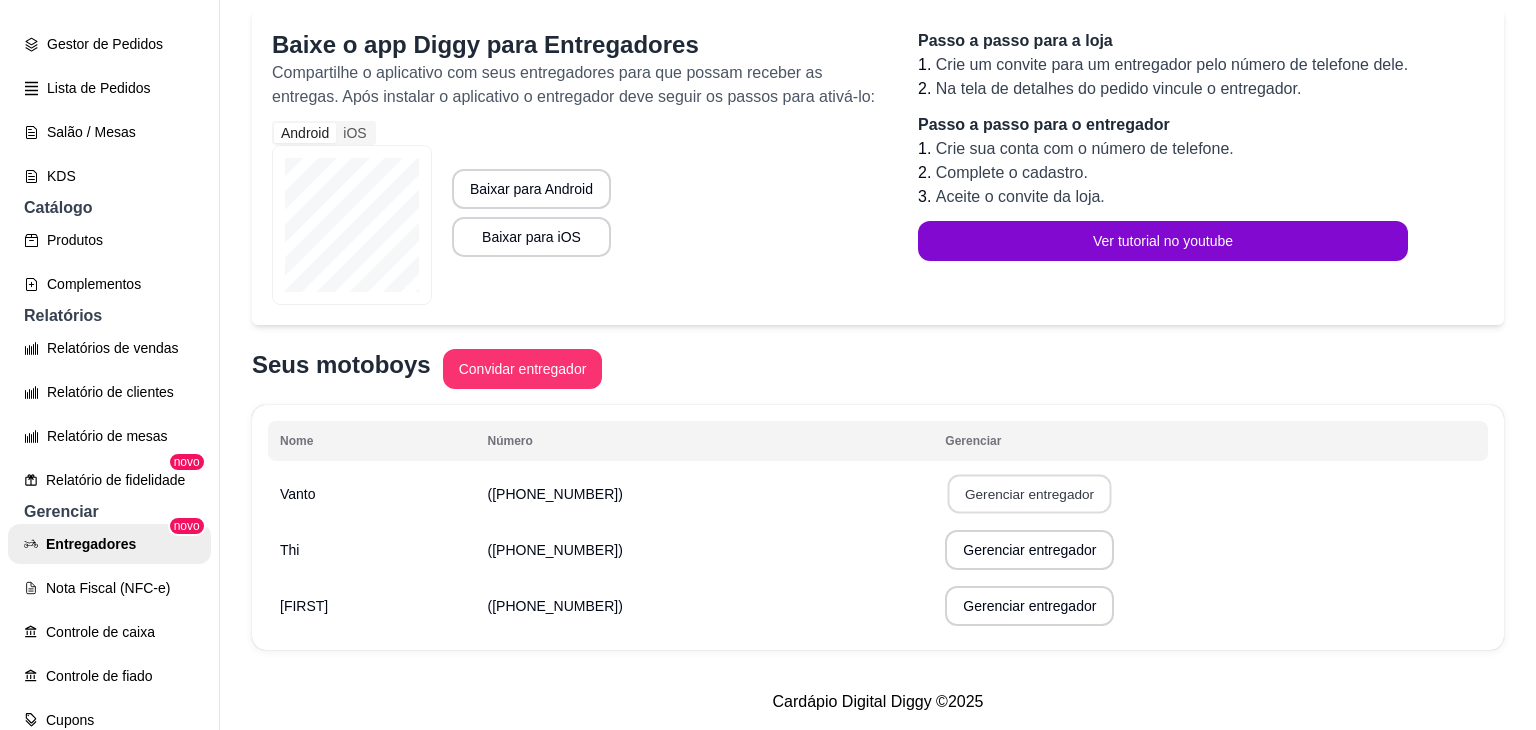 select on "30" 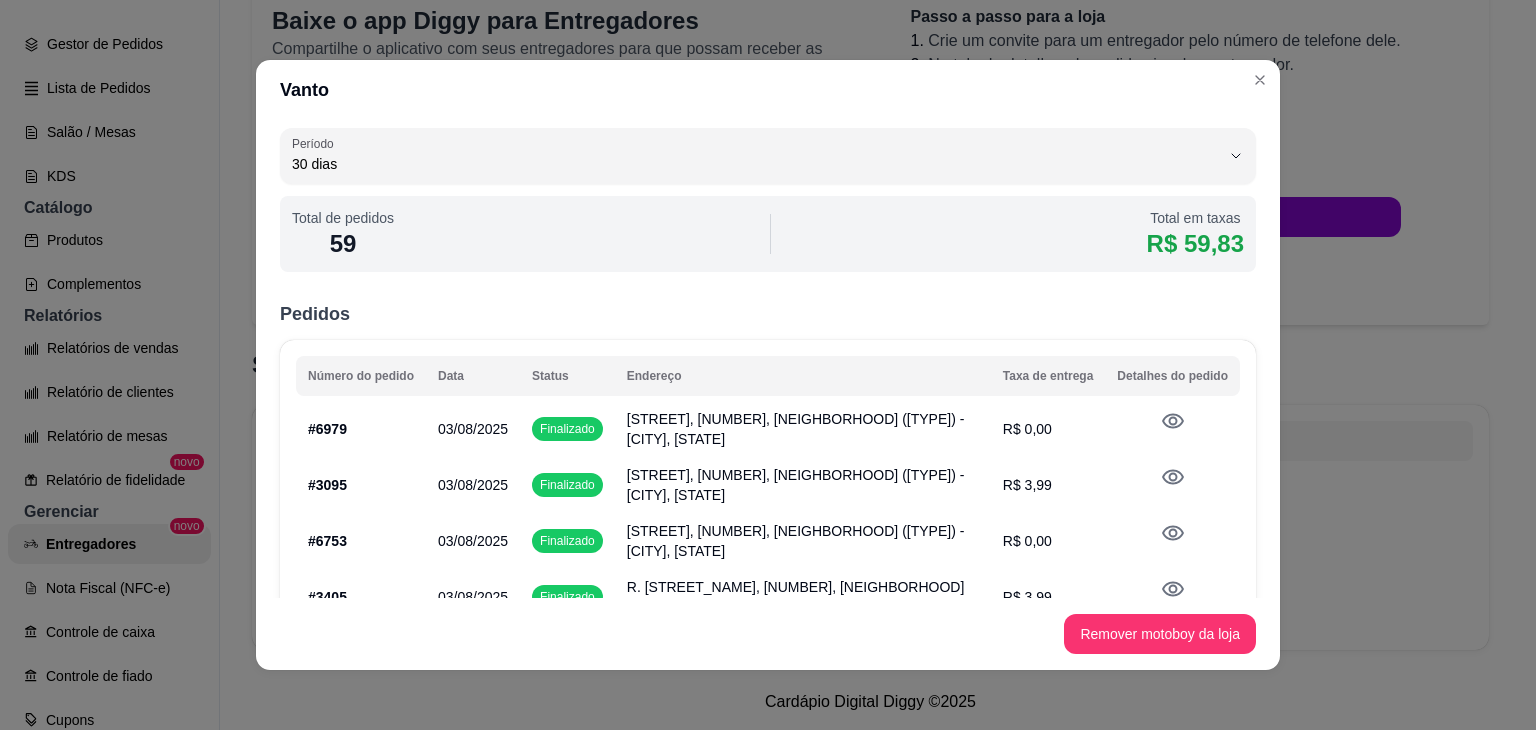 scroll, scrollTop: 455, scrollLeft: 0, axis: vertical 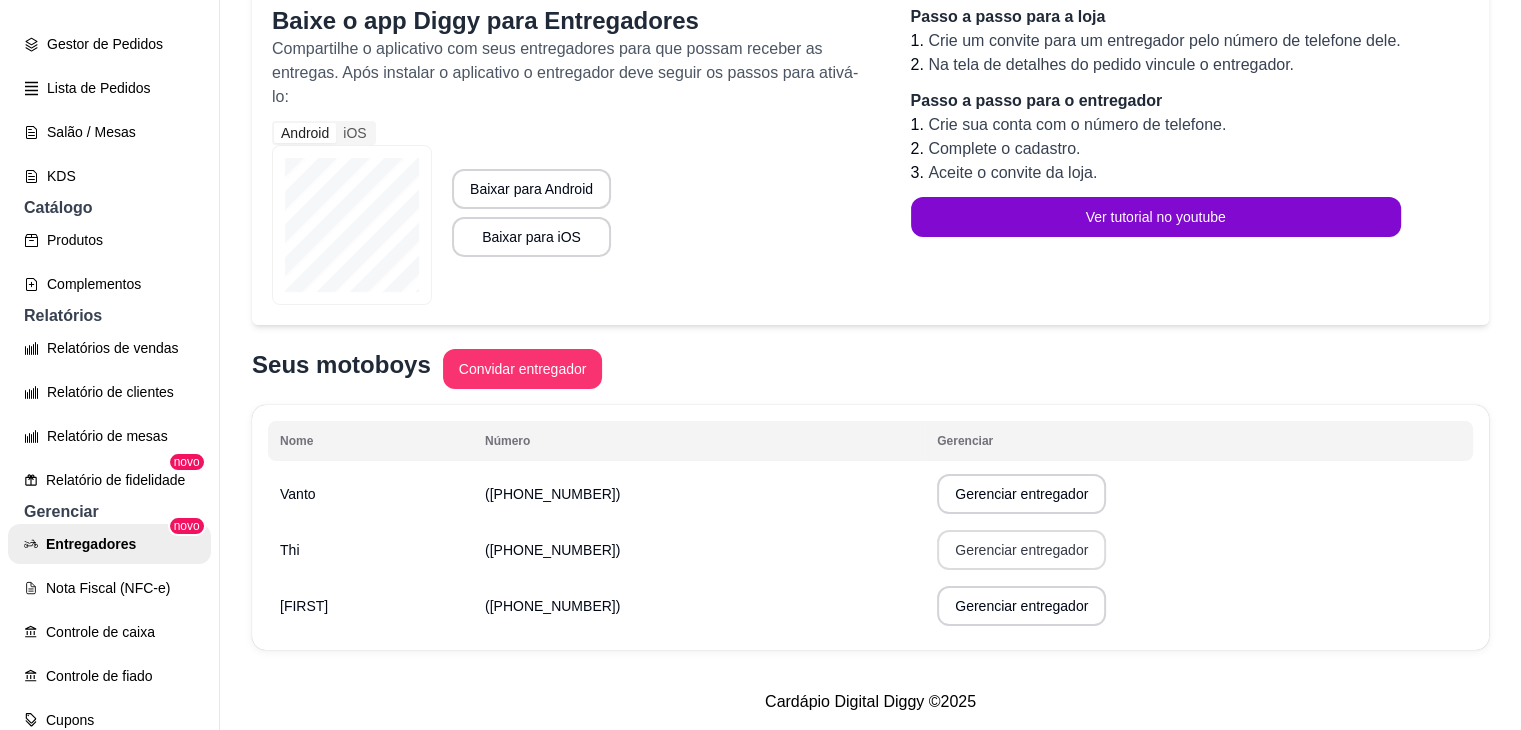 click on "Gerenciar entregador" at bounding box center [1021, 550] 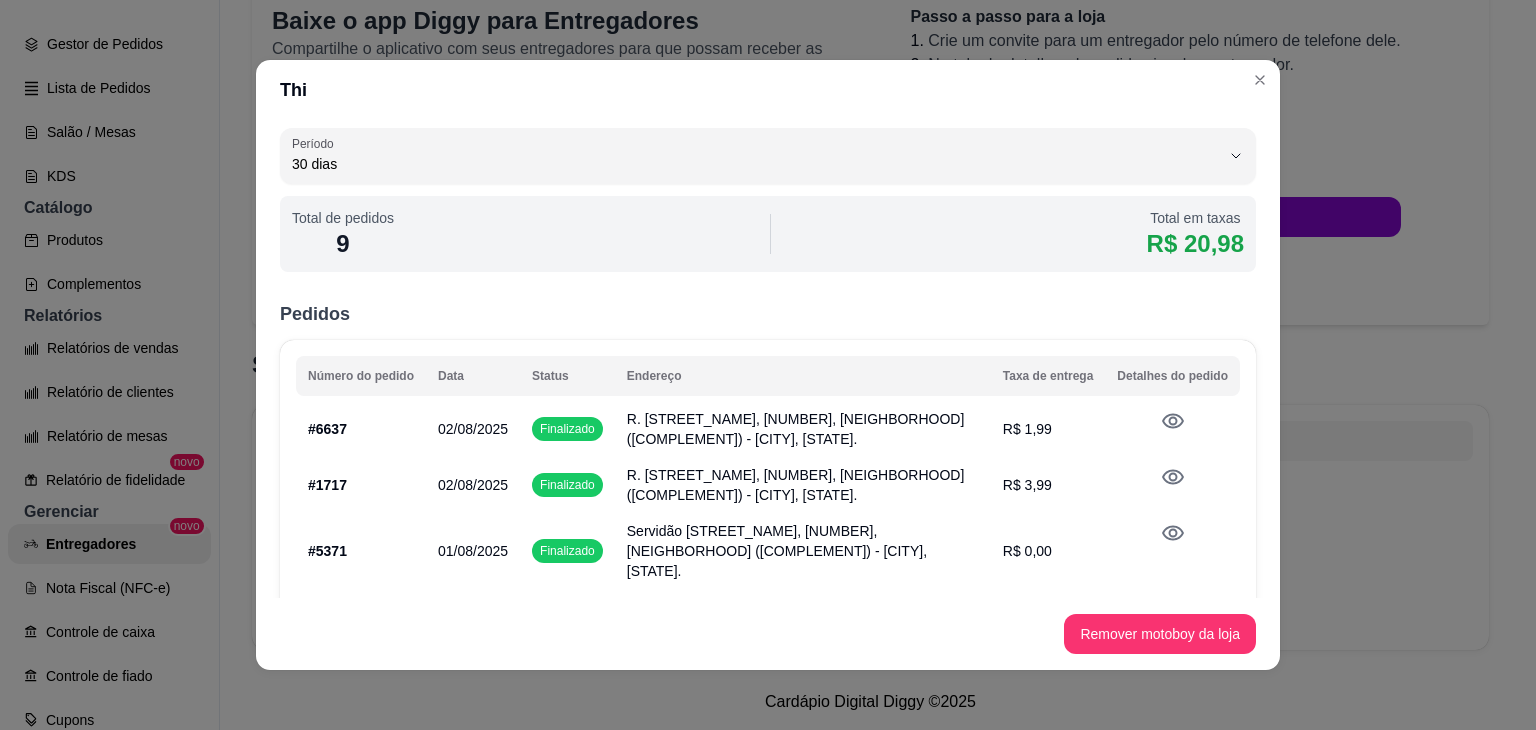 scroll, scrollTop: 315, scrollLeft: 0, axis: vertical 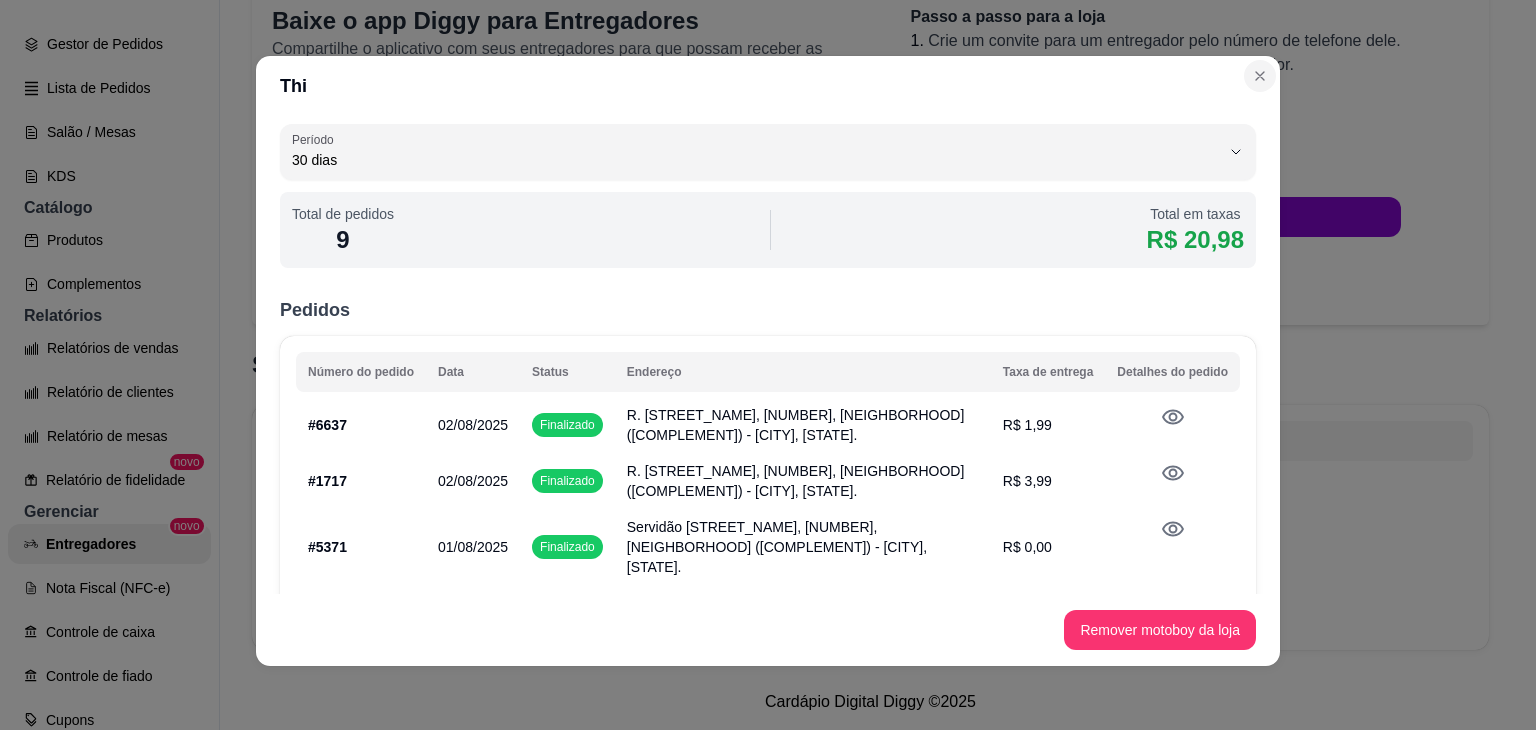 click on "Passo a passo para a loja 1. Crie um convite para um entregador pelo número de telefone dele. 2. Na tela de detalhes do pedido vincule o entregador. Passo a passo para o entregador 1. Crie sua conta com o número de telefone. 2. Complete o cadastro. 3. Aceite o convite da loja. Ver tutorial no youtube" at bounding box center [1156, 121] 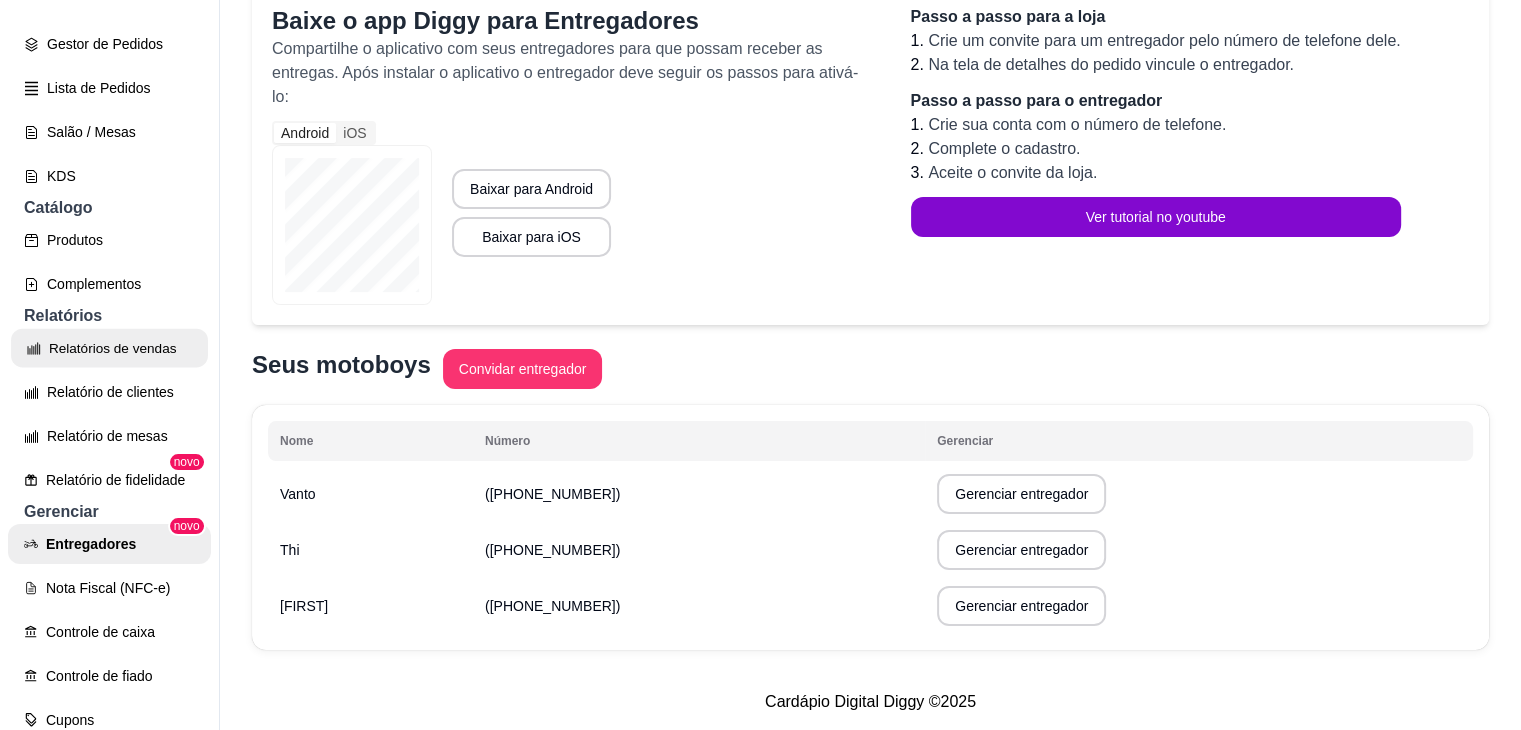 click on "Relatórios de vendas" at bounding box center (109, 348) 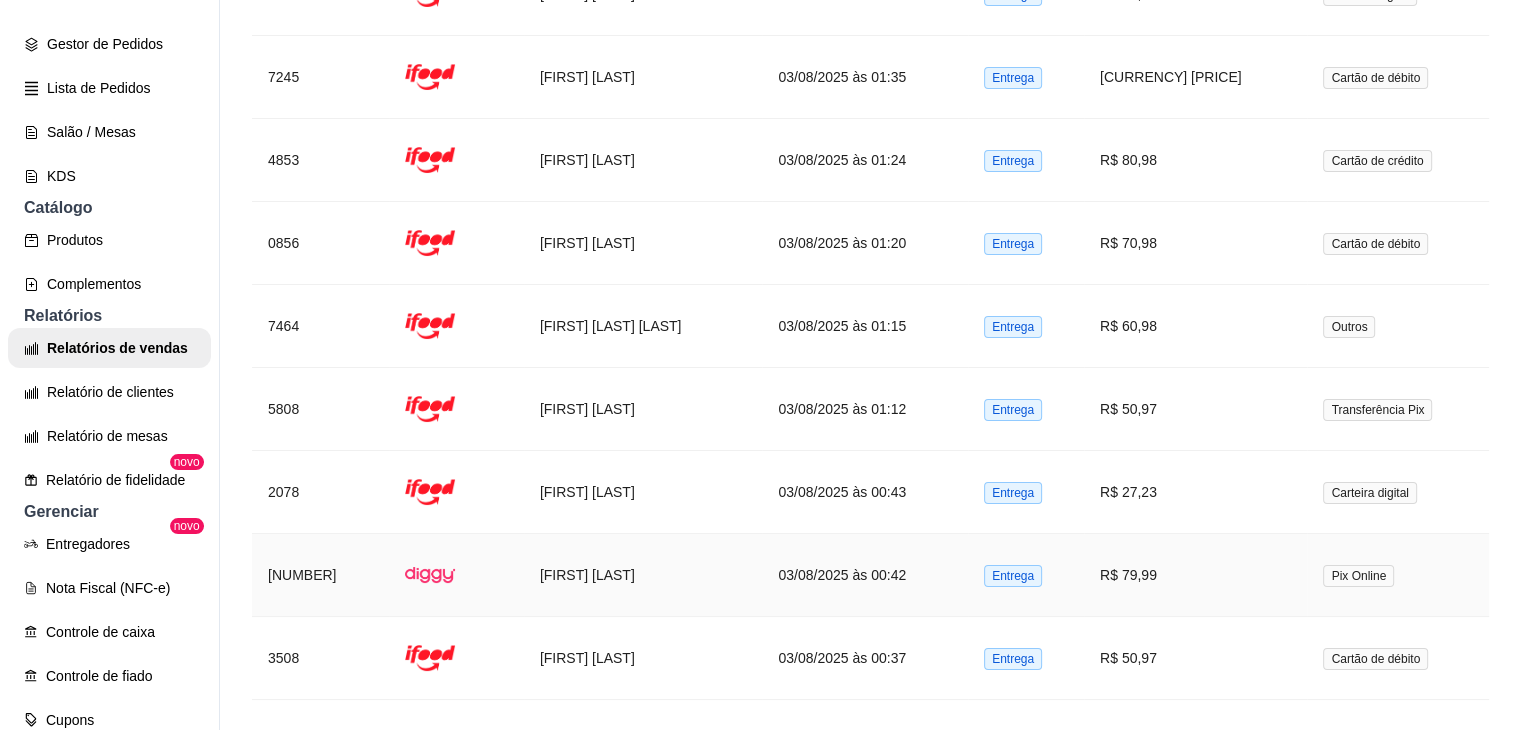scroll, scrollTop: 3606, scrollLeft: 0, axis: vertical 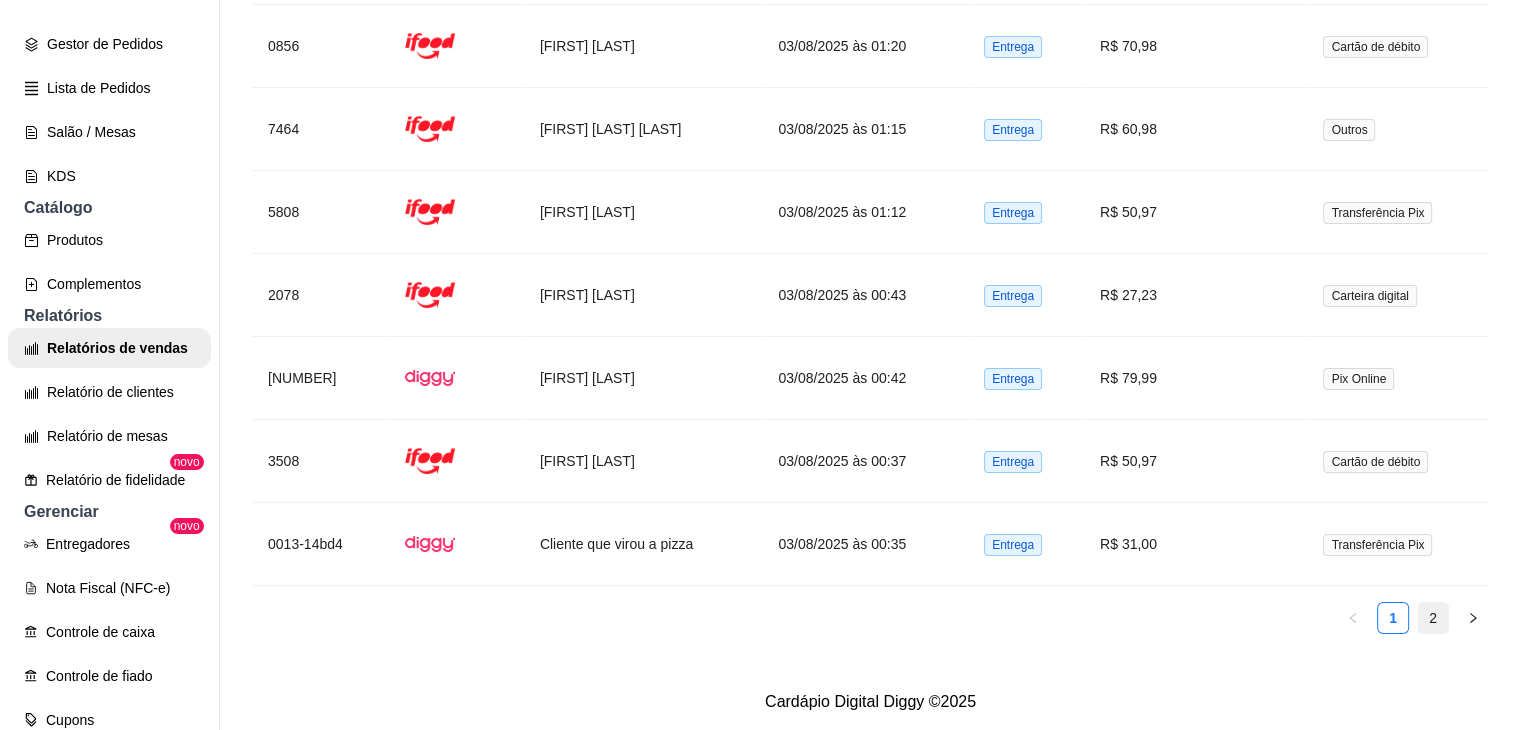 click on "2" at bounding box center (1433, 618) 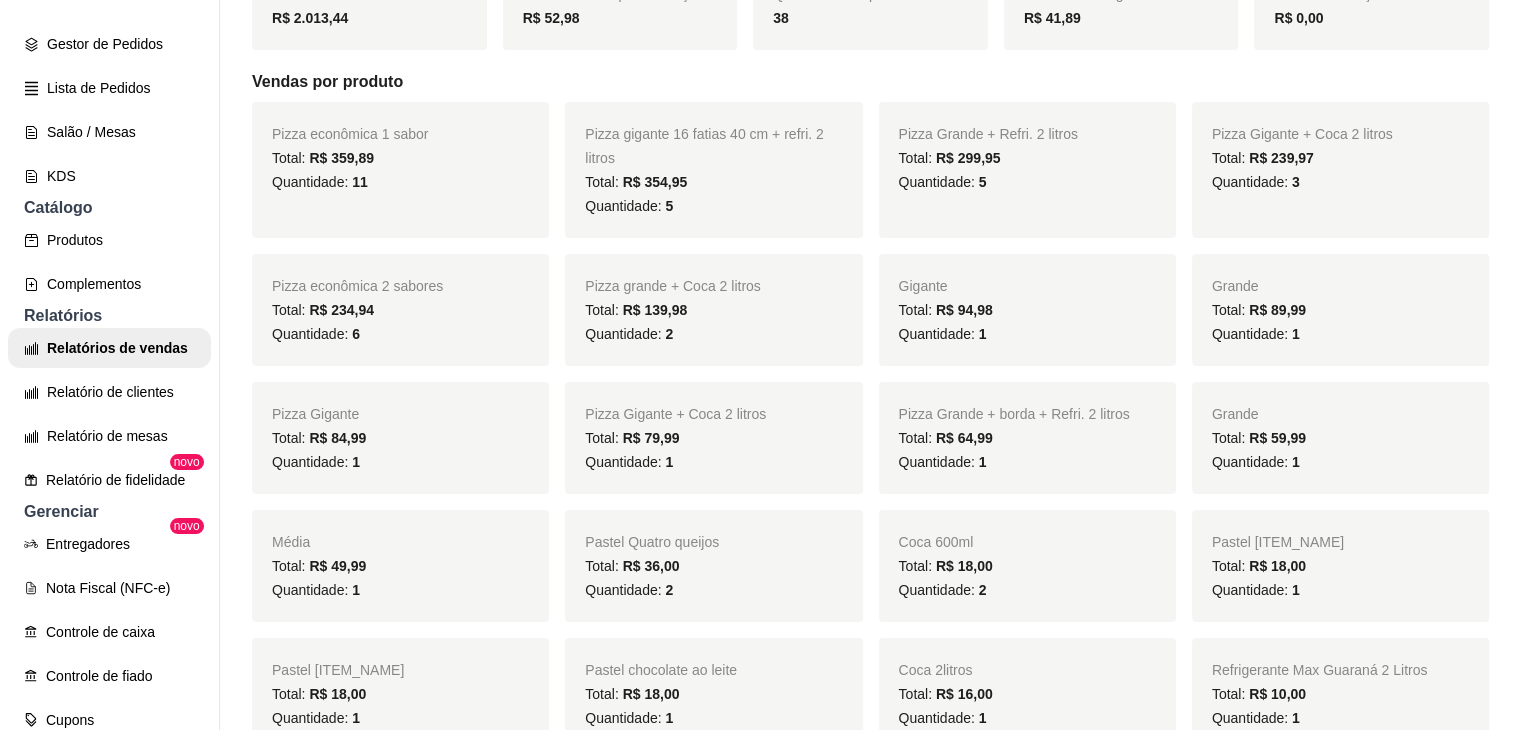 scroll, scrollTop: 0, scrollLeft: 0, axis: both 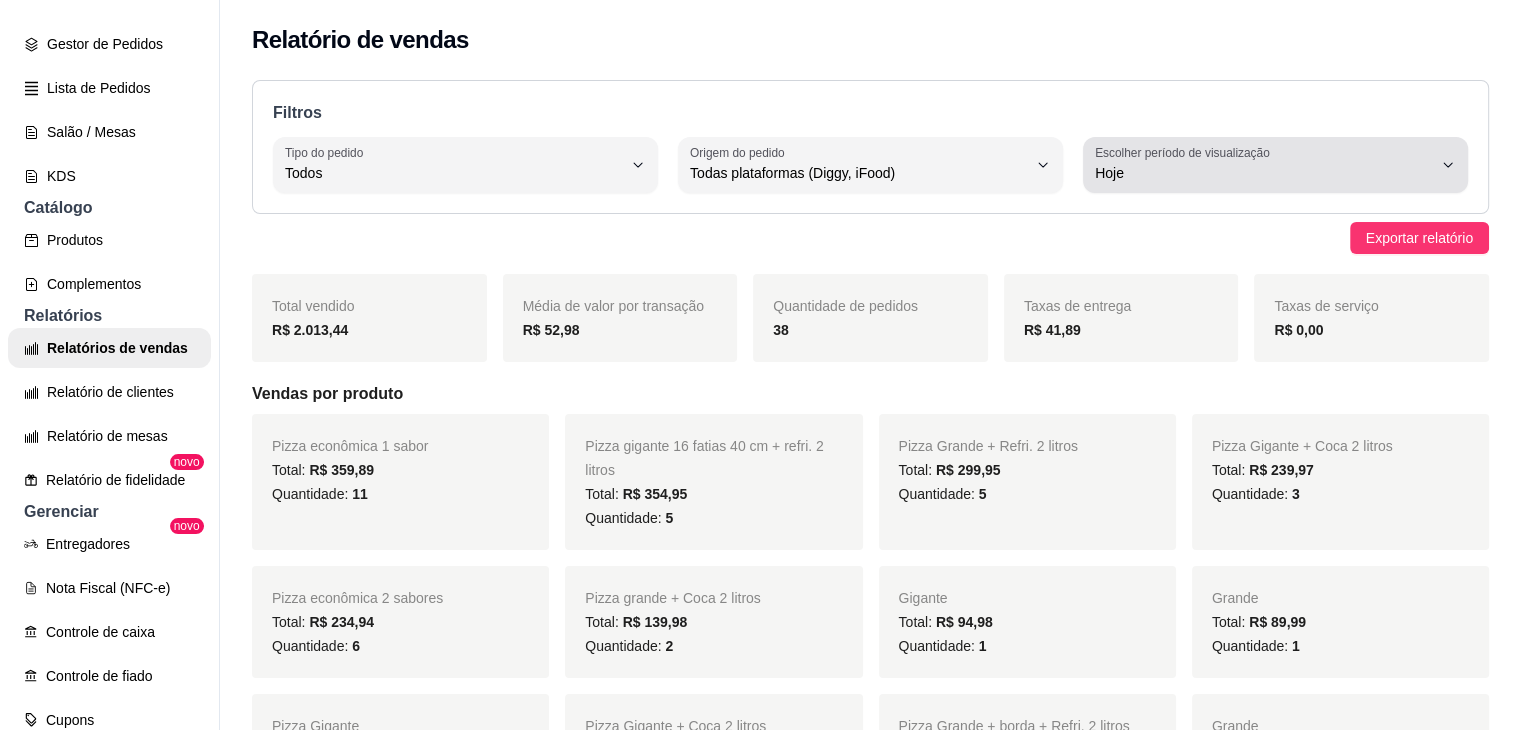 click on "Hoje" at bounding box center [1263, 173] 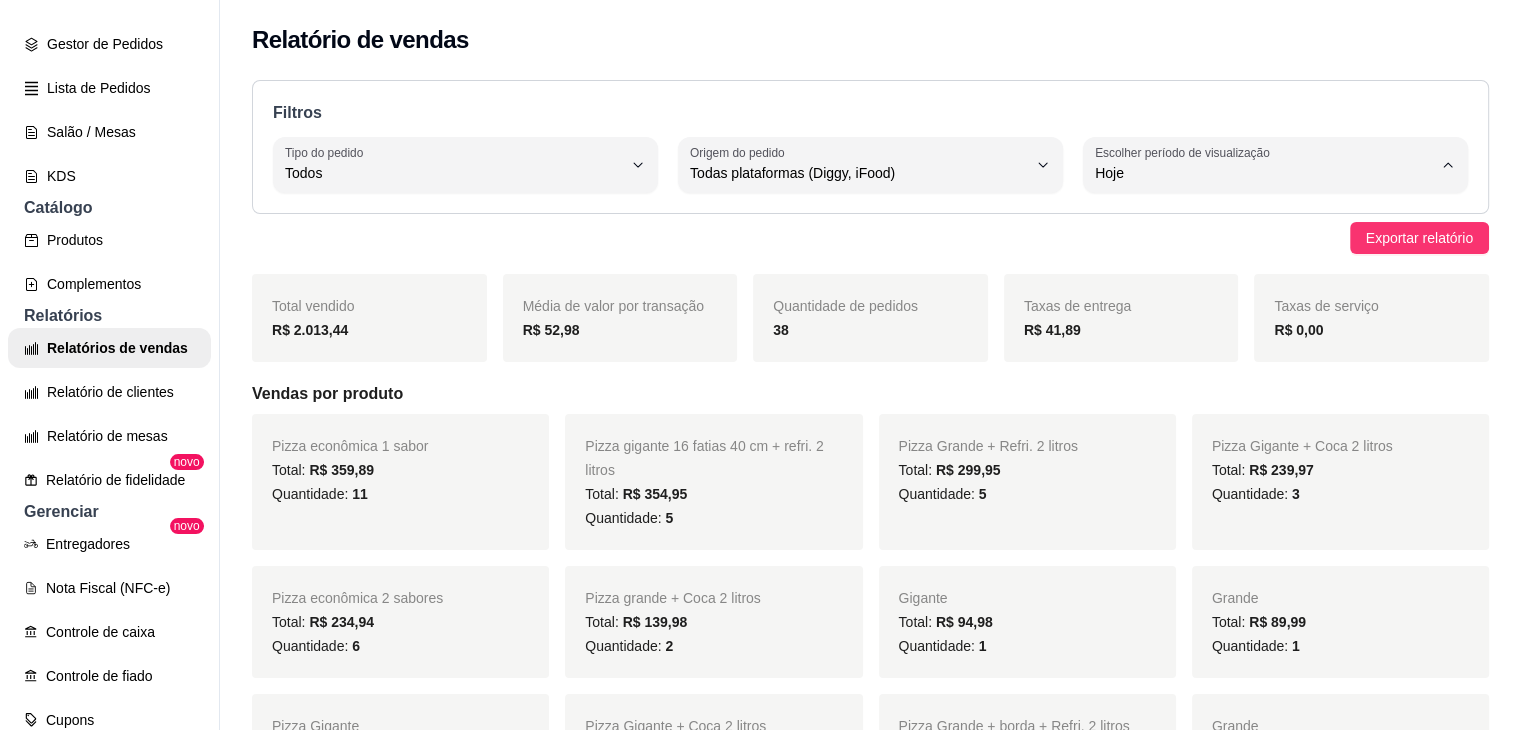 click on "Filtros ALL Tipo do pedido Todos Entrega Retirada Mesa Consumo local Tipo do pedido Todos ALL Origem do pedido Todas plataformas (Diggy, iFood) Diggy iFood Origem do pedido Todas plataformas (Diggy, iFood) 0 Escolher período de visualização Hoje Ontem  7 dias 15 dias 30 dias 45 dias Customizado Escolher período de visualização Hoje" at bounding box center (870, 147) 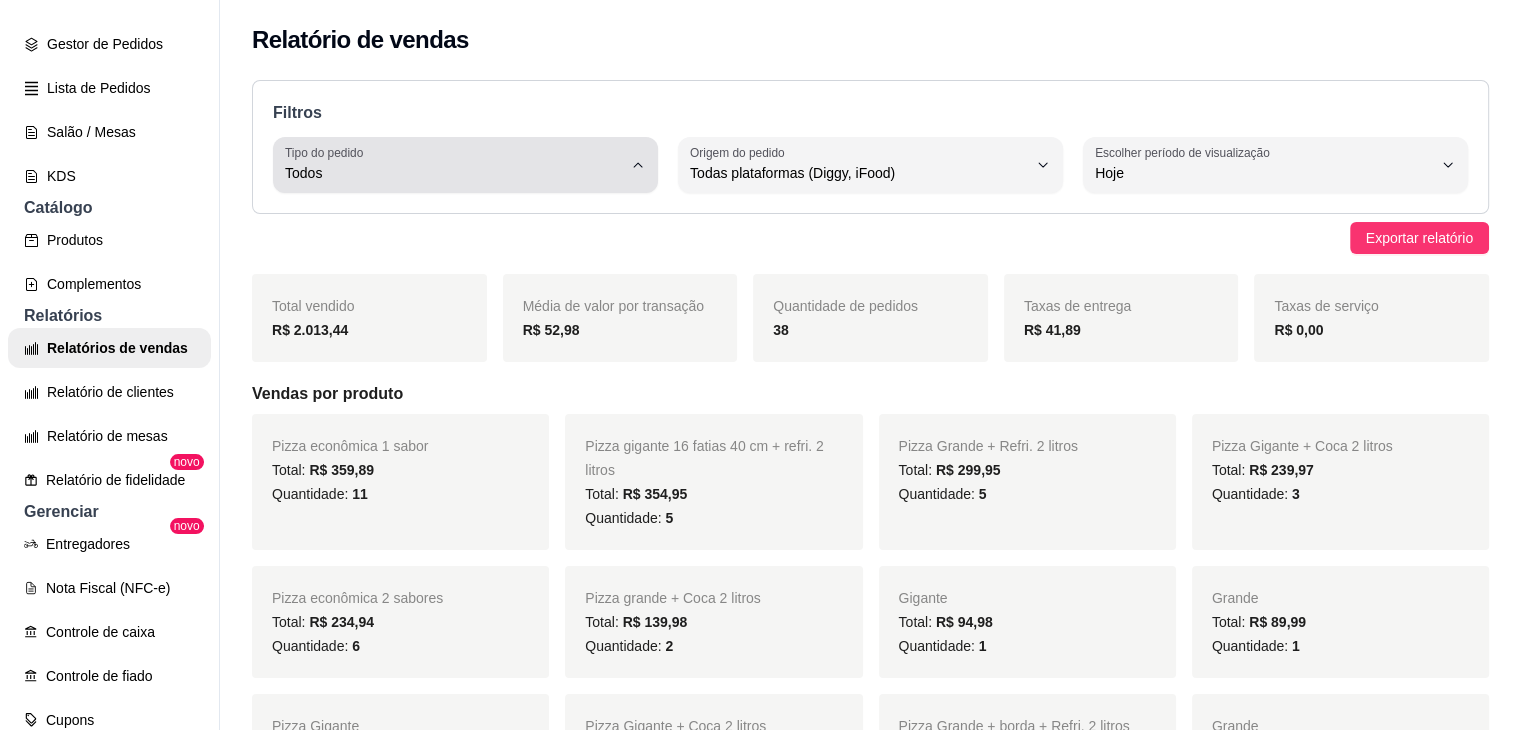 click on "Todos" at bounding box center [453, 173] 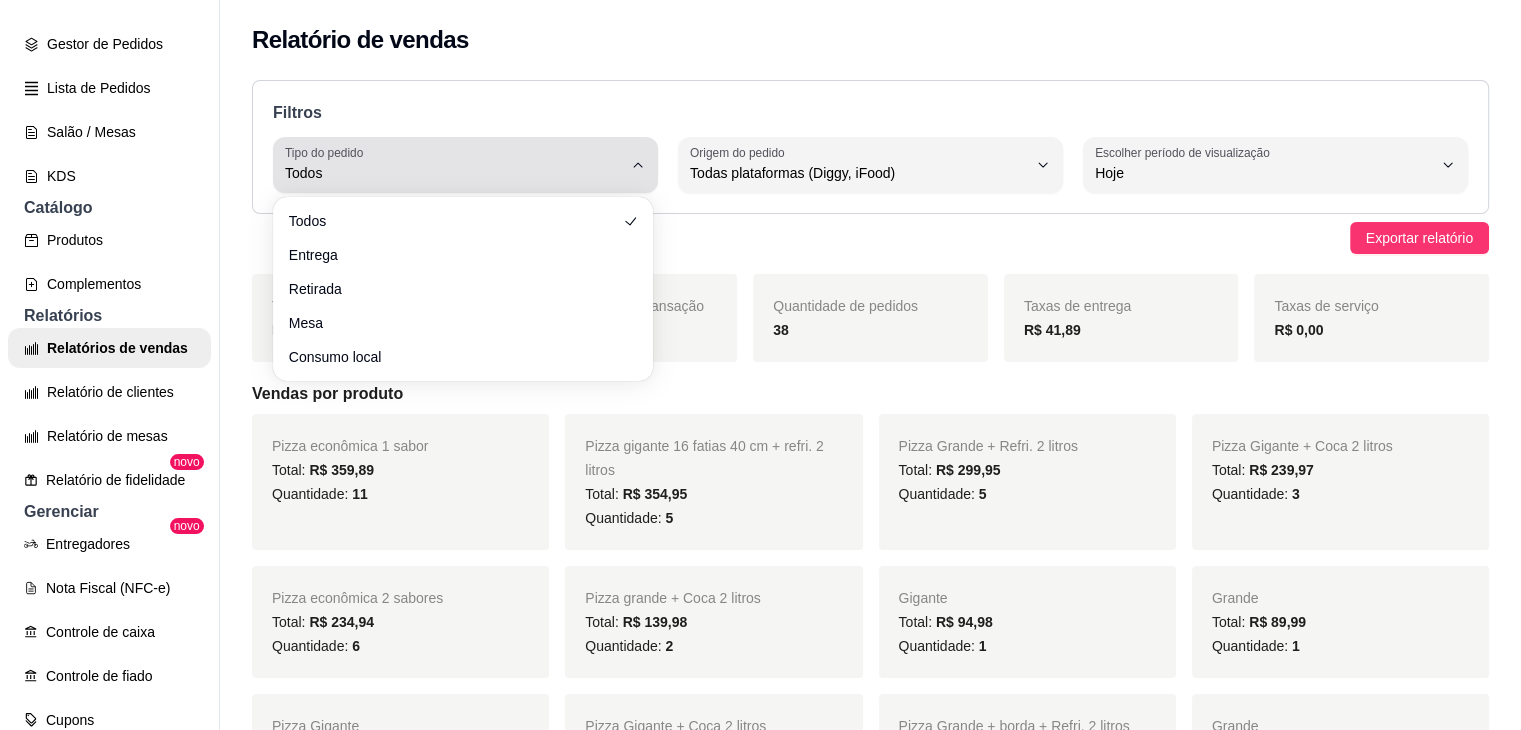 click on "Todos" at bounding box center (453, 173) 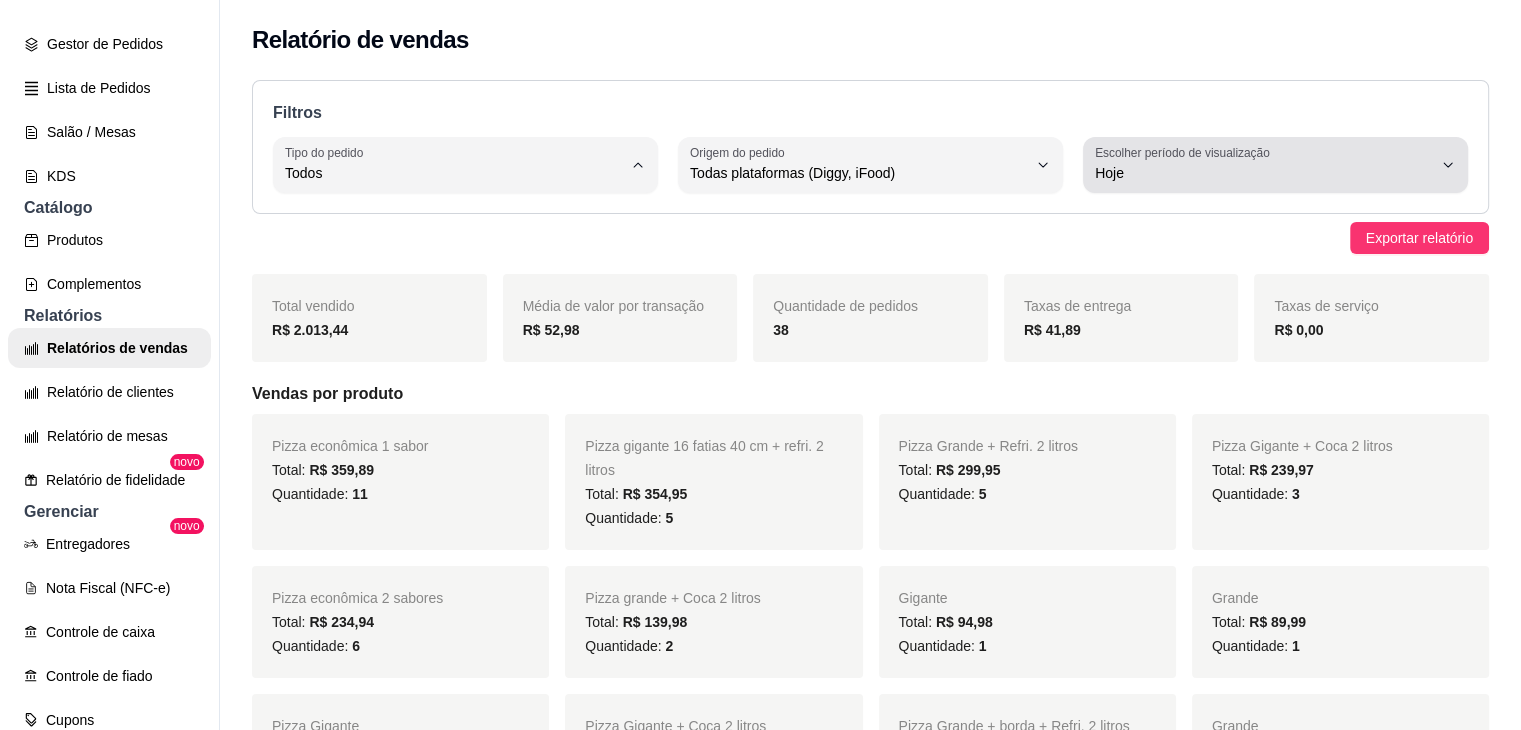 click on "Hoje" at bounding box center [1263, 173] 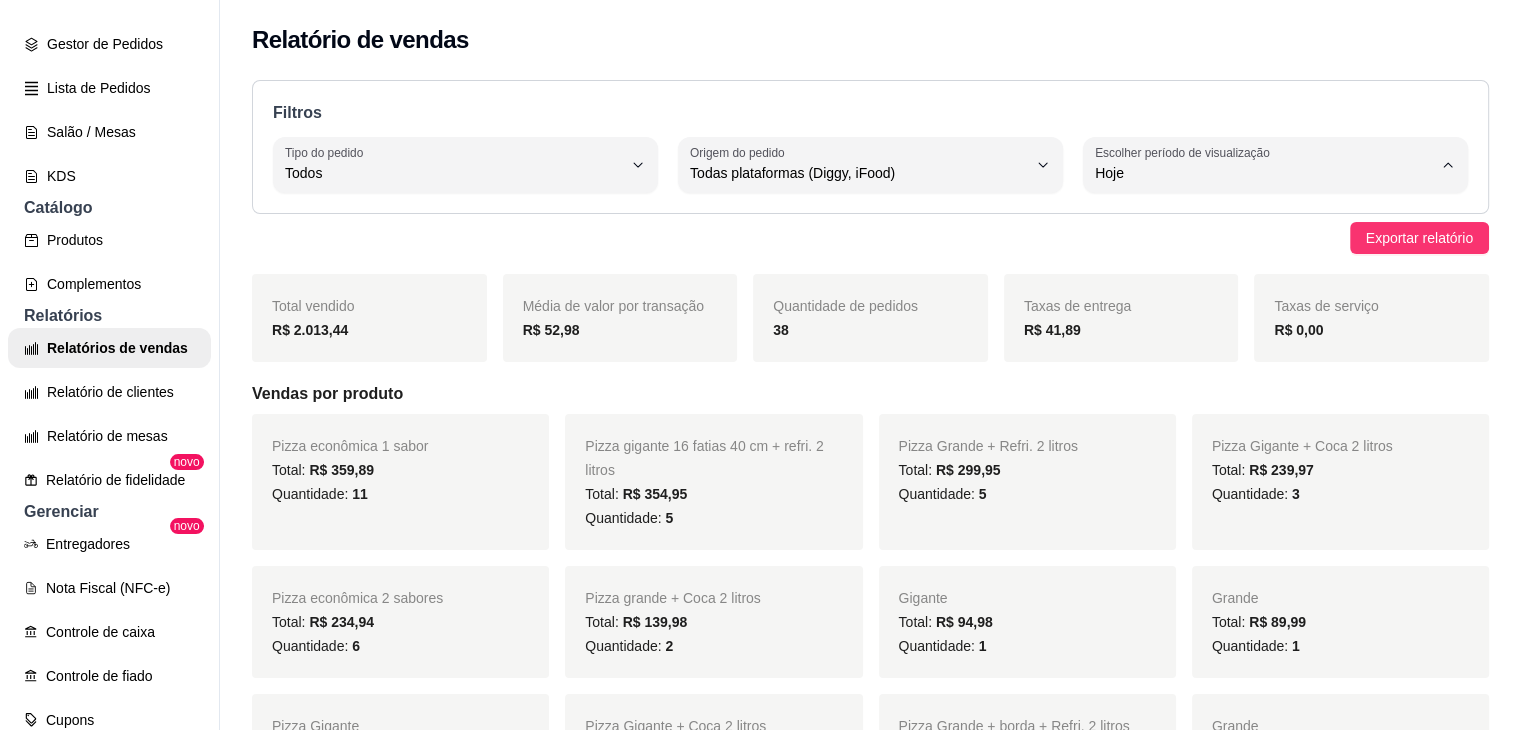 click on "7 dias" at bounding box center (1253, 285) 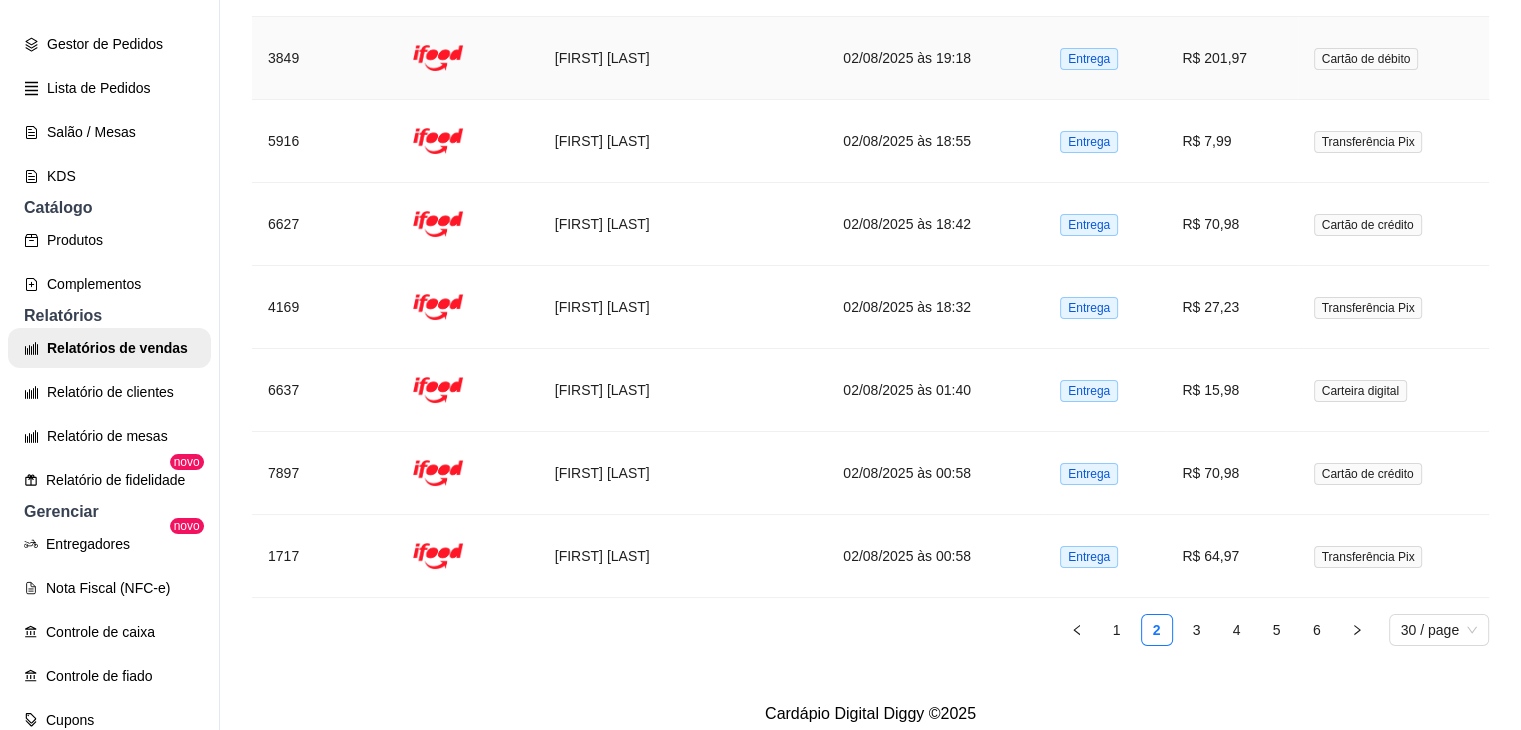 scroll, scrollTop: 4702, scrollLeft: 0, axis: vertical 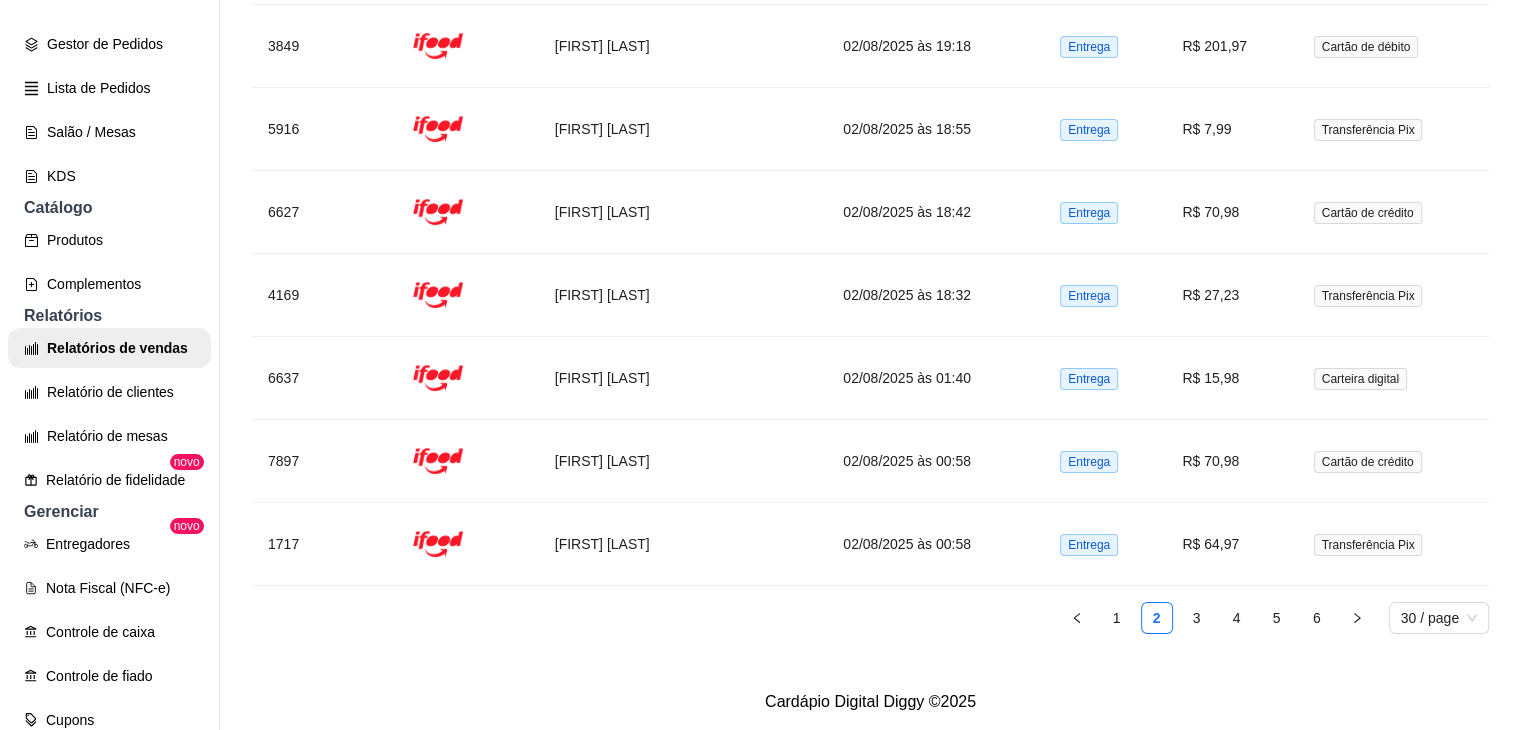 click on "N. Pedido Plataforma Nome Data Tipo Valor Pagamento 6024 [FIRST] [LAST] [DATE] às [TIME] Entrega [PRICE] Dinheiro 2274 [FIRST] [LAST] [DATE] às [TIME] Entrega [PRICE] Cartão de crédito 6160 [FIRST] [LAST] [DATE] às [TIME] Entrega [PRICE] Transferência Pix 6979 [FIRST] [LAST] [DATE] às [TIME] Entrega [PRICE] Outros 3095 [FIRST] [LAST] [DATE] às [TIME] Entrega [PRICE] Transferência Pix 6753 [FIRST] [LAST] [DATE] às [TIME] Entrega [PRICE] Outros 3405 [FIRST] [LAST] [DATE] às [TIME] Entrega [PRICE] Cartão de crédito 8254 [FIRST] [LAST] [DATE] às [TIME] Entrega [PRICE] Carteira digital 2359 [FIRST] [LAST] [DATE] às [TIME] Entrega [PRICE] Cartão de débito 4407 [FIRST] [LAST] [DATE] às [TIME] Entrega [PRICE] Cartão de crédito 0405 [FIRST] [LAST] [DATE] às [TIME] Entrega [PRICE] Transferência Pix 0319 [FIRST] [LAST] [DATE] às [TIME] Entrega [PRICE] Carteira digital 0012-ae87e5a7 Entrega 4444 1 2" at bounding box center [870, -663] 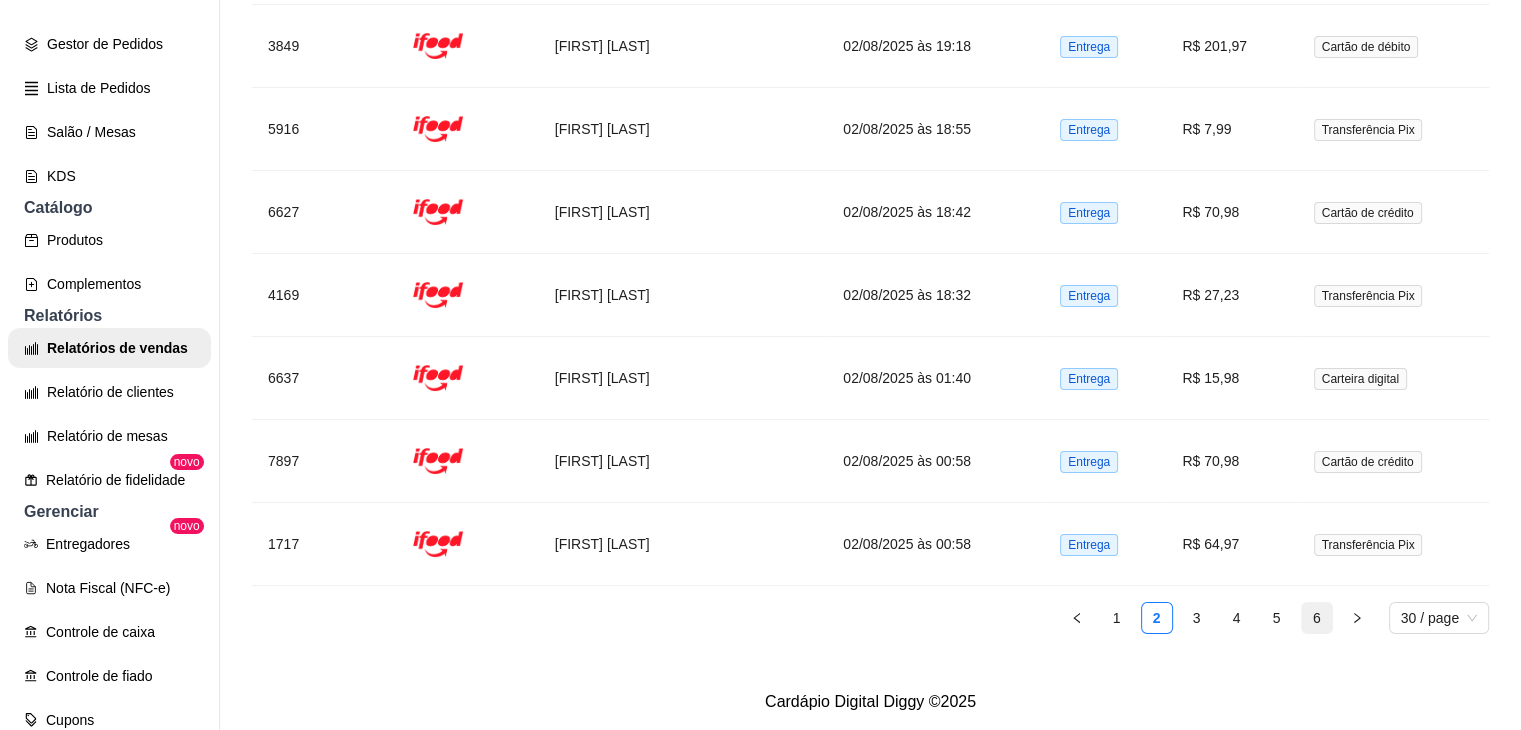 click on "6" at bounding box center (1317, 618) 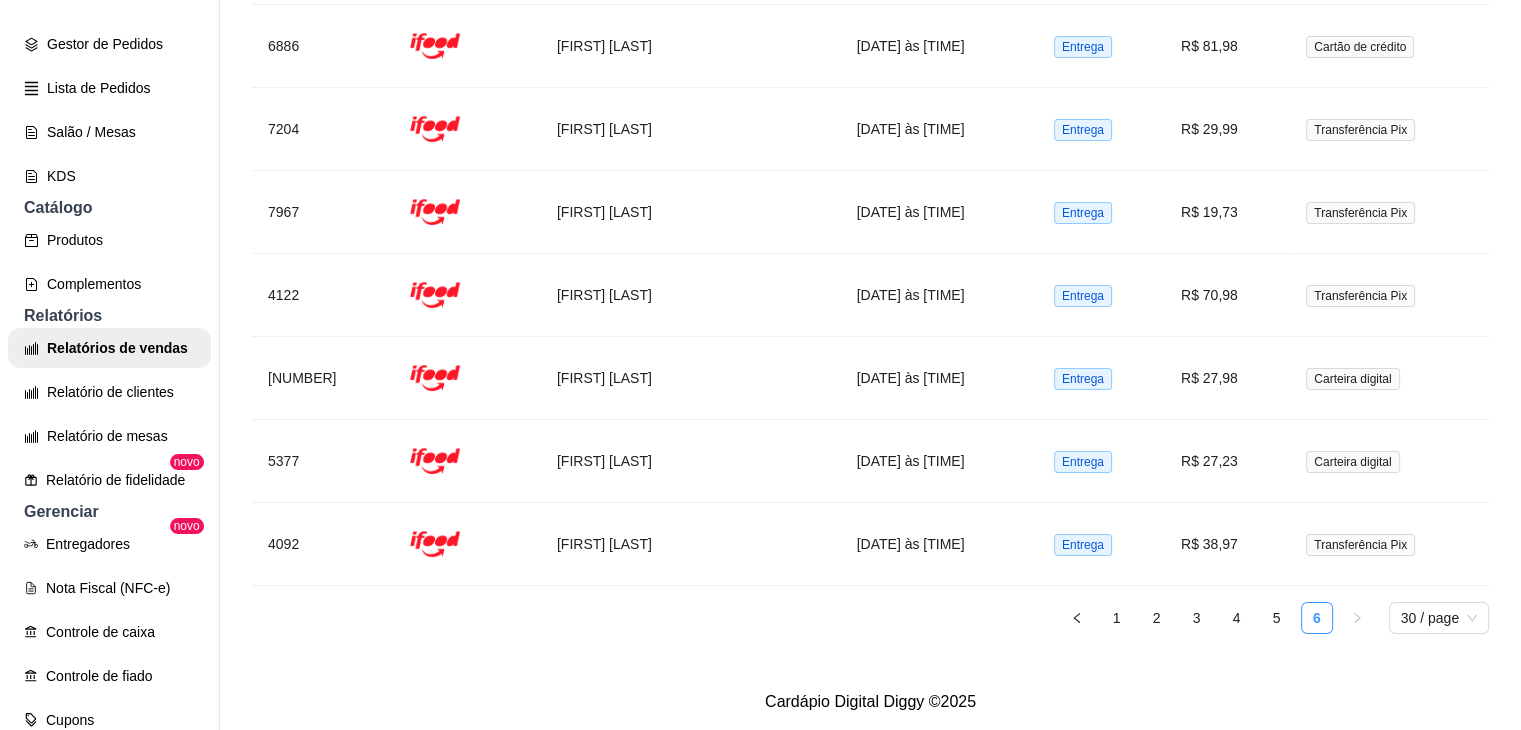 scroll, scrollTop: 3543, scrollLeft: 0, axis: vertical 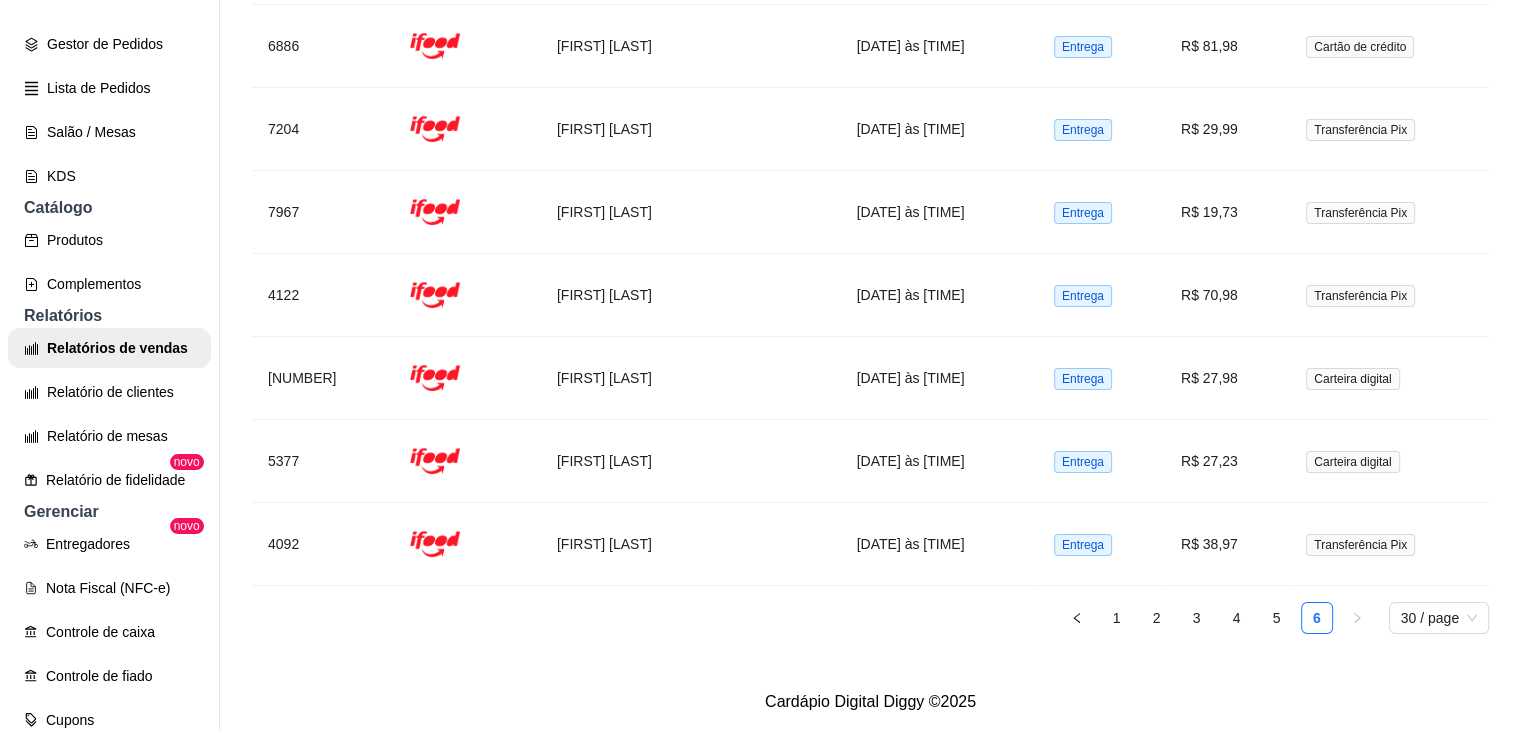 click on "N. Pedido Plataforma Nome Data Tipo Valor Pagamento 6722 [FIRST] [LAST] [DATE] às [TIME] Entrega [PRICE] Transferência Pix 5046 [FIRST] [LAST] [DATE] às [TIME] Entrega [PRICE] Carteira digital 5650 [FIRST] [LAST] [DATE] às [TIME] Entrega [PRICE] Transferência Pix 0871 [FIRST] [LAST] [DATE] às [TIME] Entrega [PRICE] Transferência Pix 5667 [FIRST] [LAST] [DATE] às [TIME] Entrega [PRICE] Transferência Pix 0118 [FIRST] [LAST] [DATE] às [TIME] Entrega [PRICE] Outros 2161 [FIRST] [LAST] [DATE] às [TIME] Entrega [PRICE] Transferência Pix 3985 [FIRST] [LAST] [DATE] às [TIME] Entrega [PRICE] Transferência Pix 9497 [FIRST] [LAST] [DATE] às [TIME] Entrega [PRICE] Transferência Pix 6886 [FIRST] [LAST] [DATE] às [TIME] Entrega [PRICE] Cartão de crédito 7204 [FIRST] [LAST] [DATE] às [TIME] Entrega [PRICE] Transferência Pix 7967 [FIRST] [LAST] [DATE] às [TIME] Entrega [PRICE] 4122 Entrega 1 2" at bounding box center [870, -74] 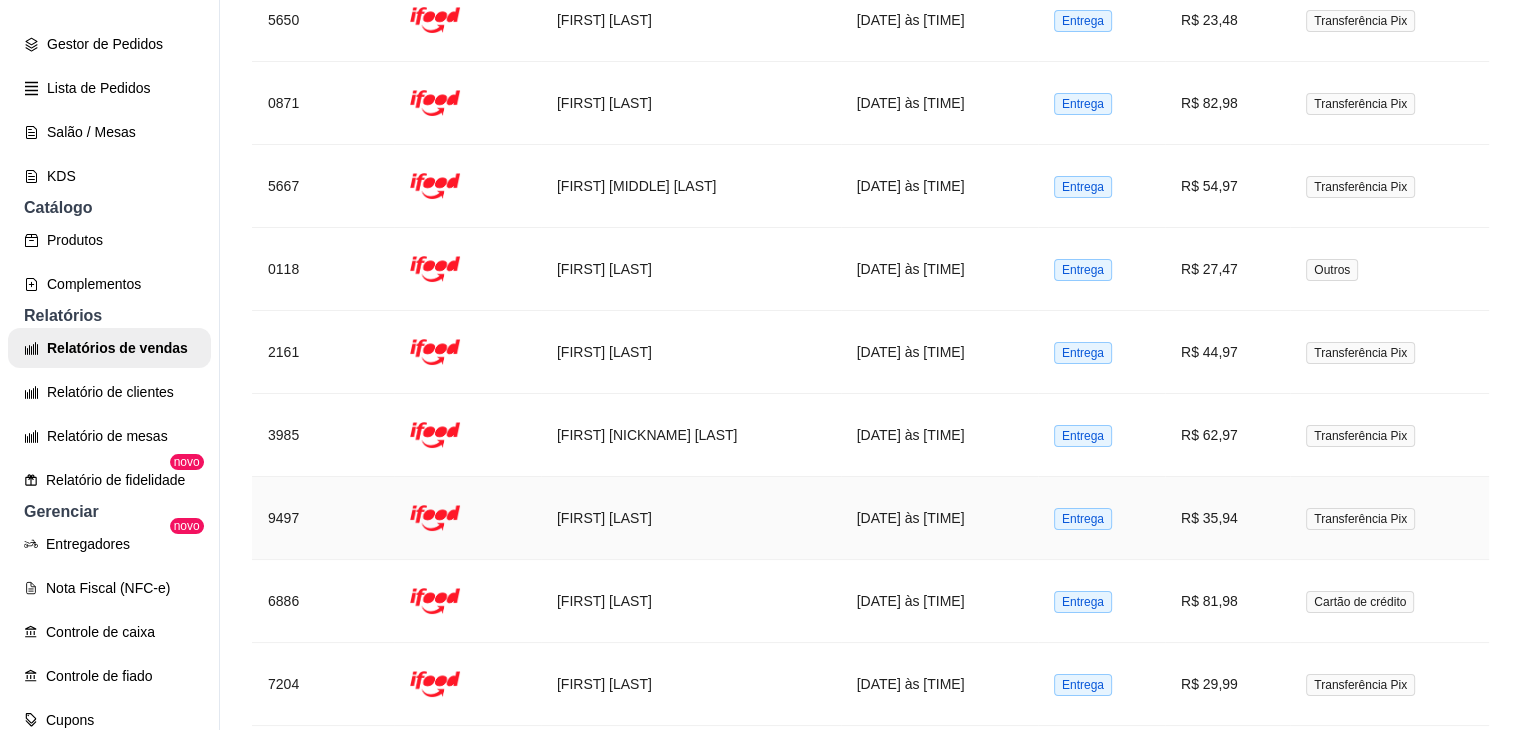scroll, scrollTop: 3543, scrollLeft: 0, axis: vertical 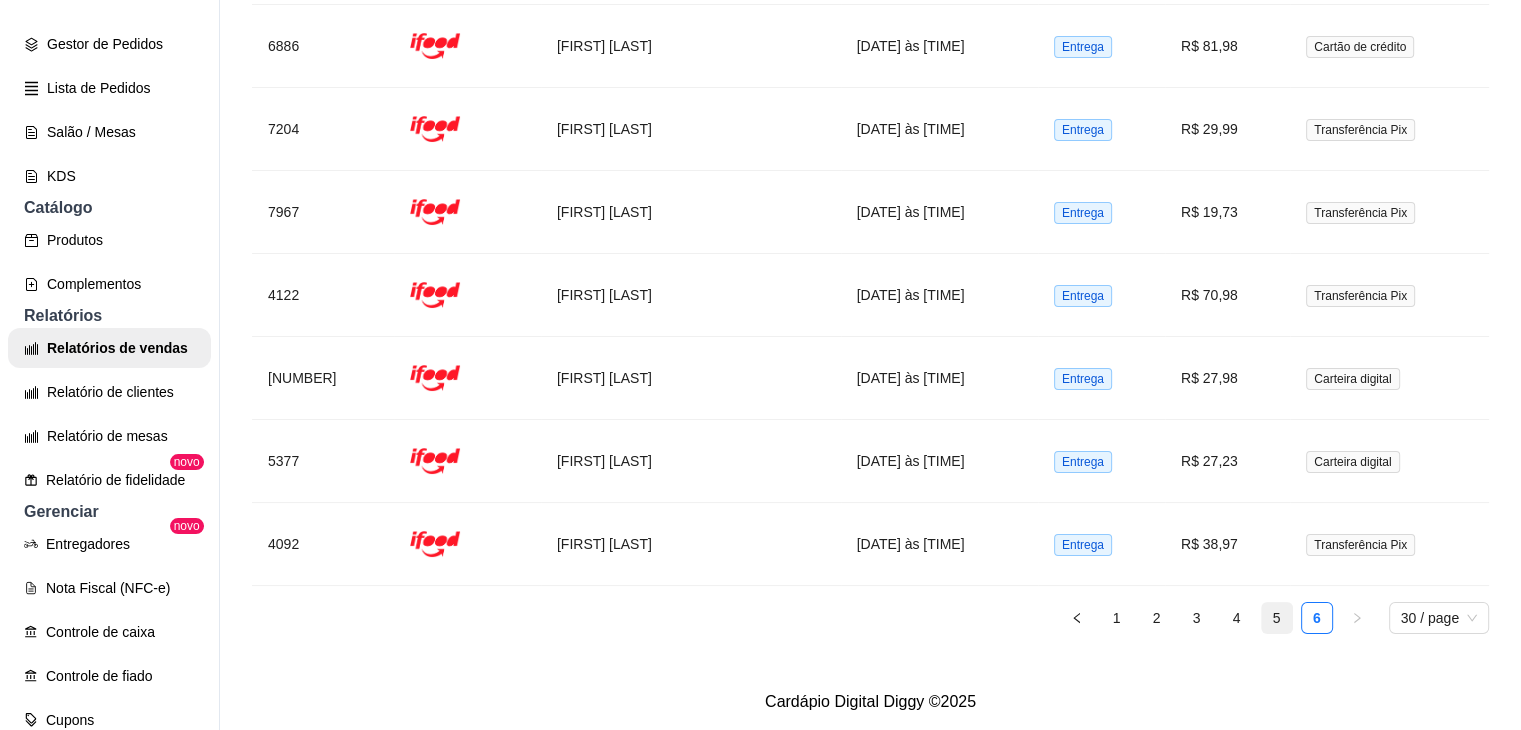 click on "5" at bounding box center [1277, 618] 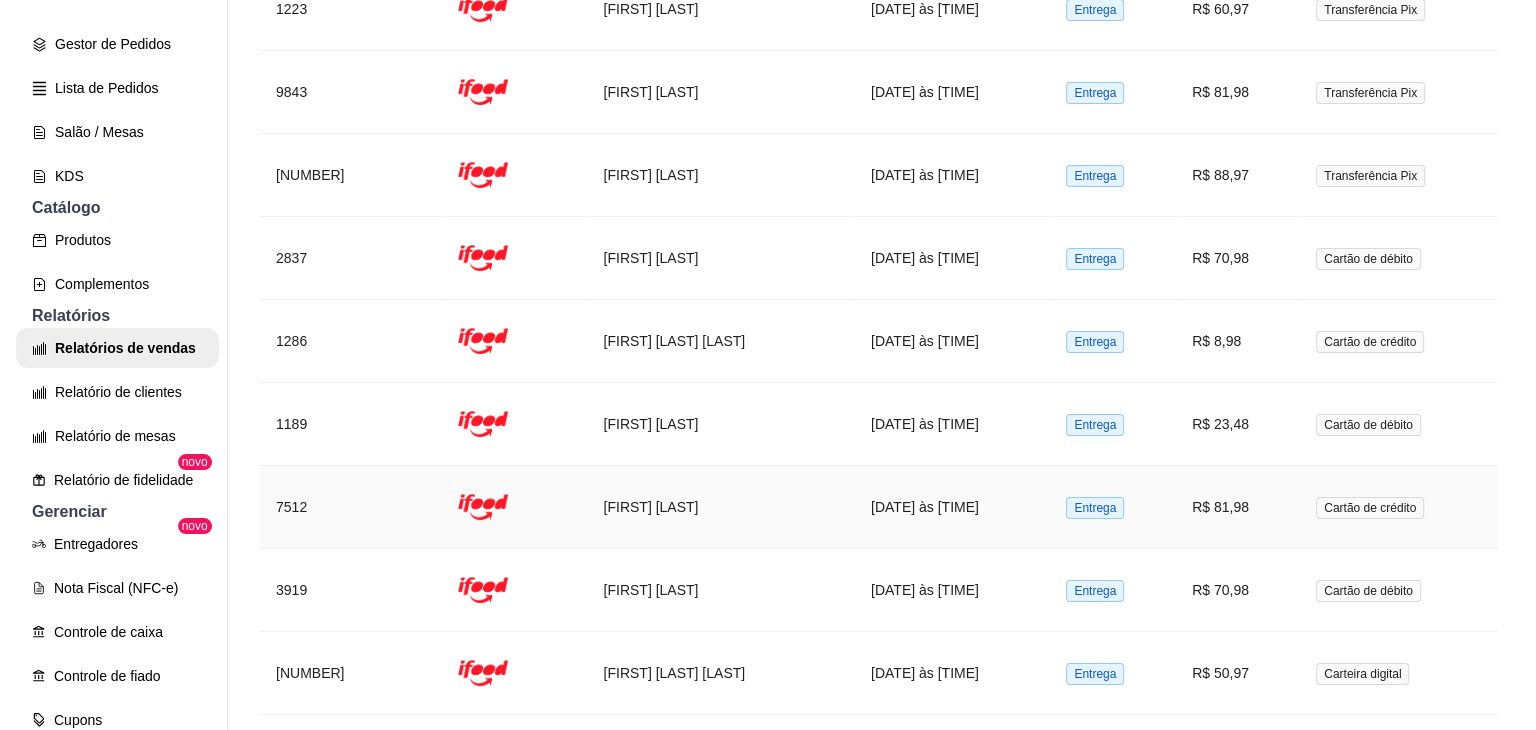 scroll, scrollTop: 3002, scrollLeft: 0, axis: vertical 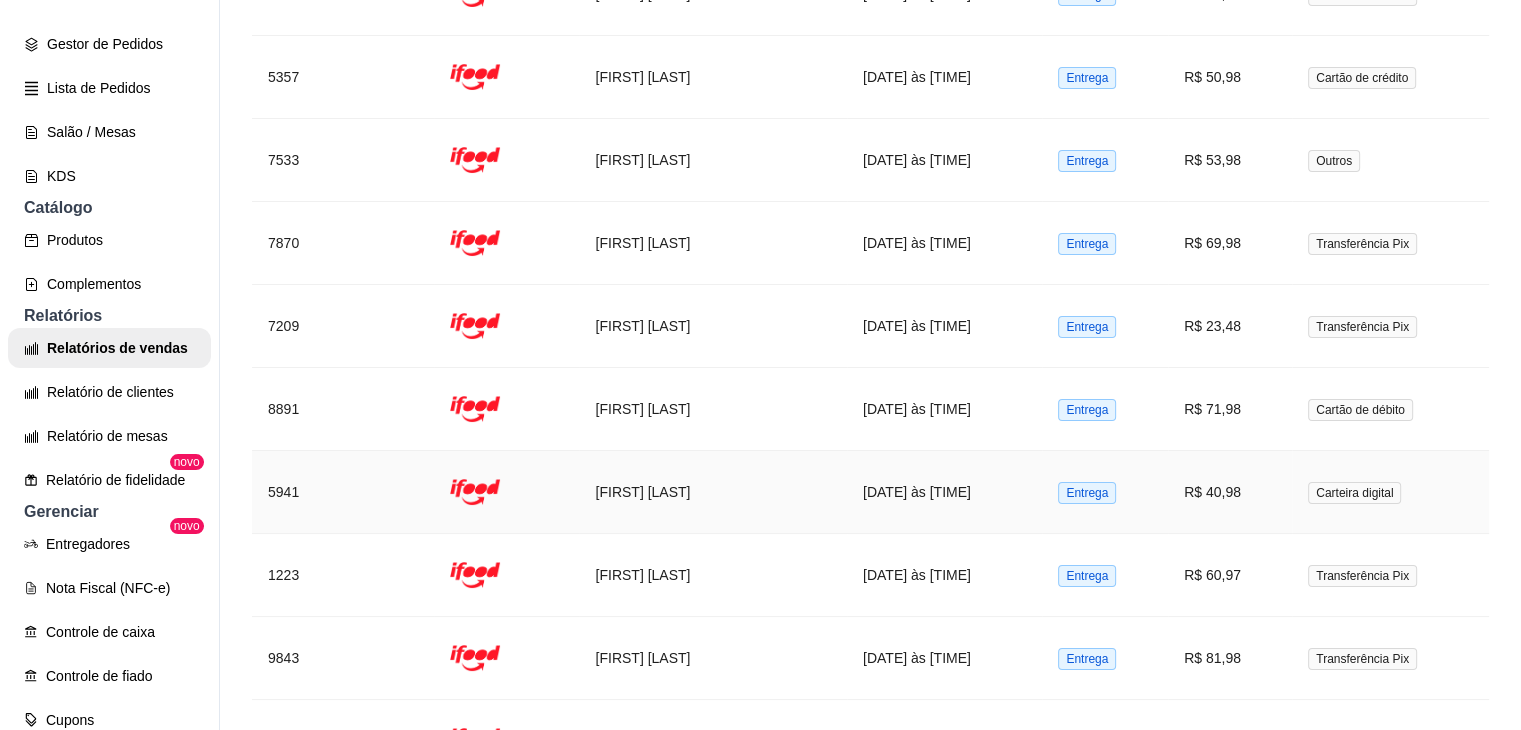 click on "Entrega" at bounding box center (1105, 492) 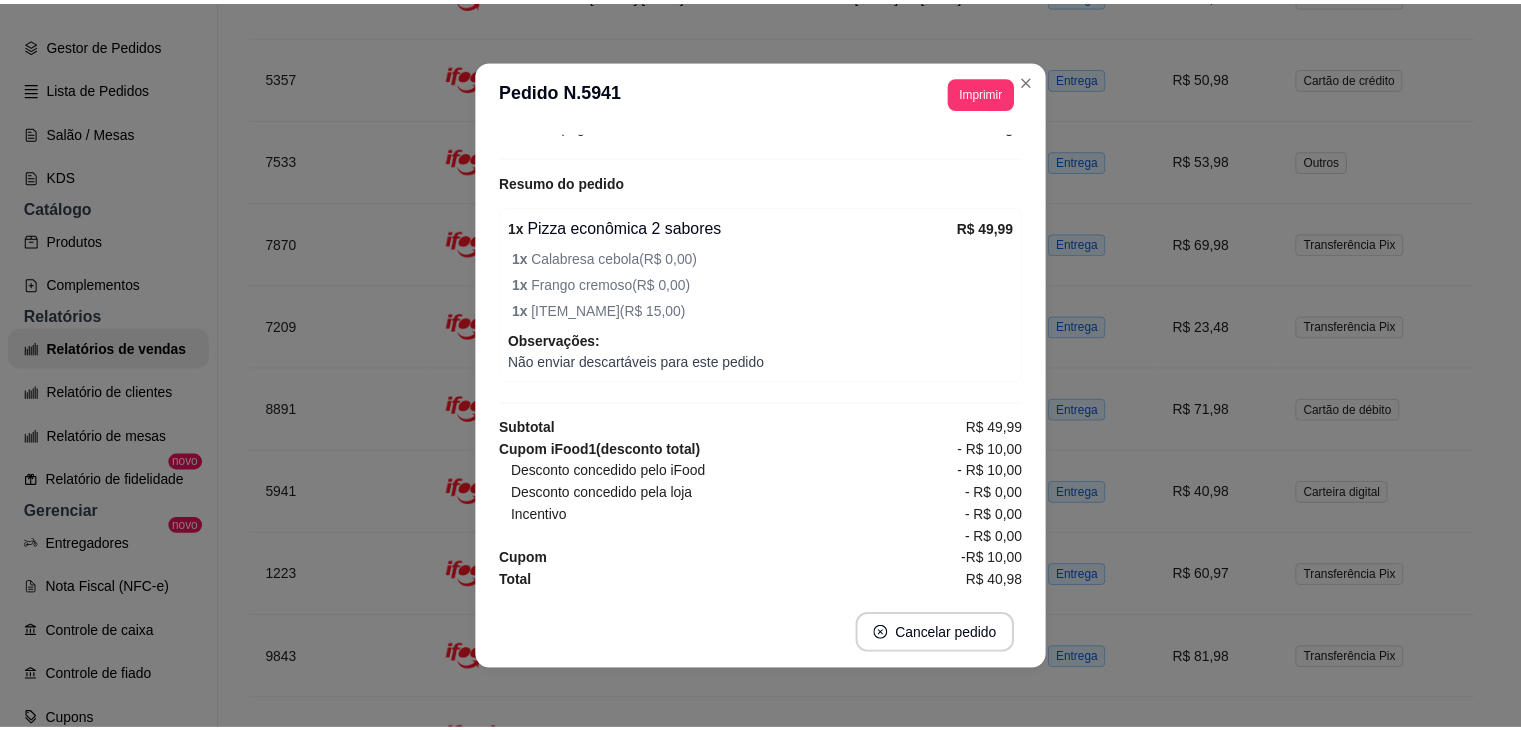 scroll, scrollTop: 99, scrollLeft: 0, axis: vertical 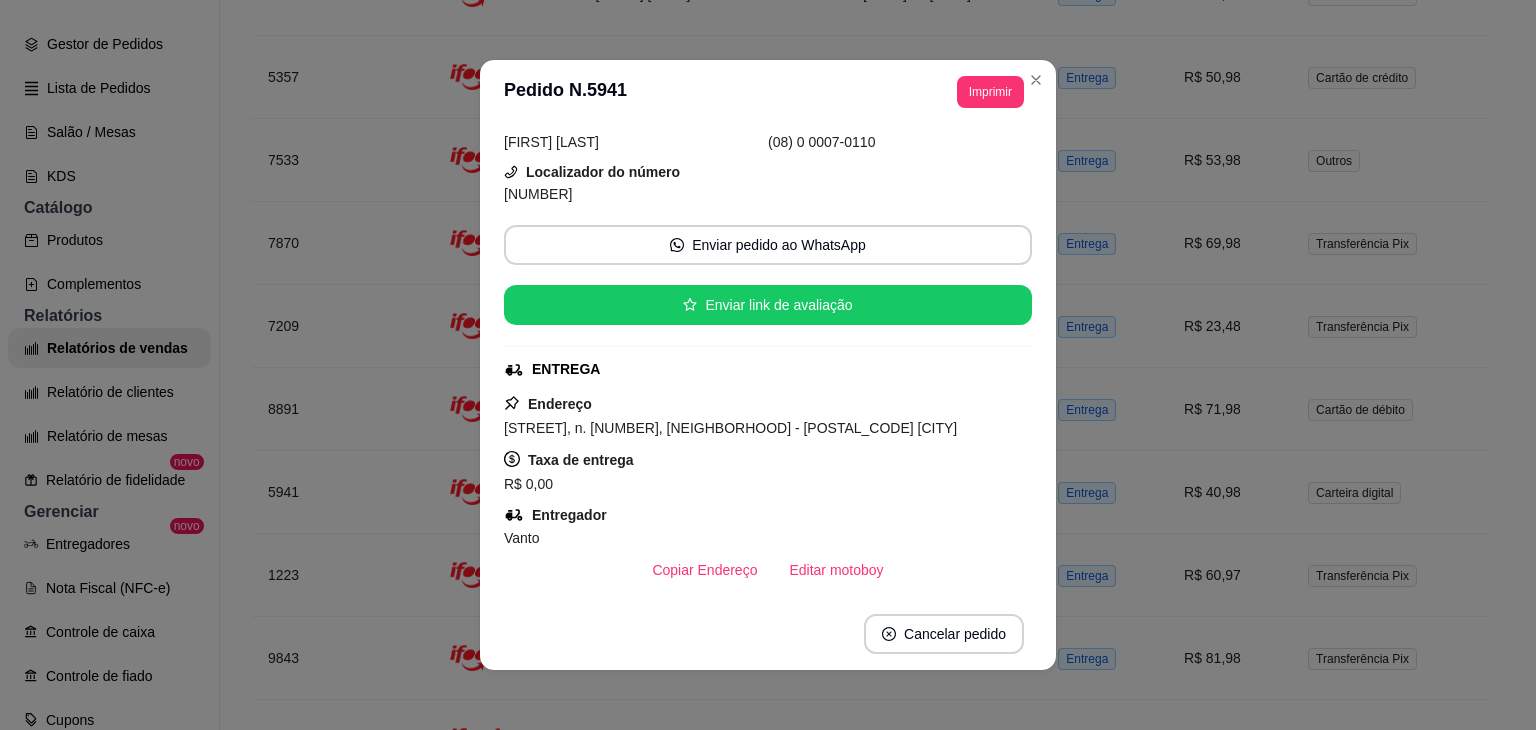 click on "[DATE] às [TIME]" at bounding box center [944, 77] 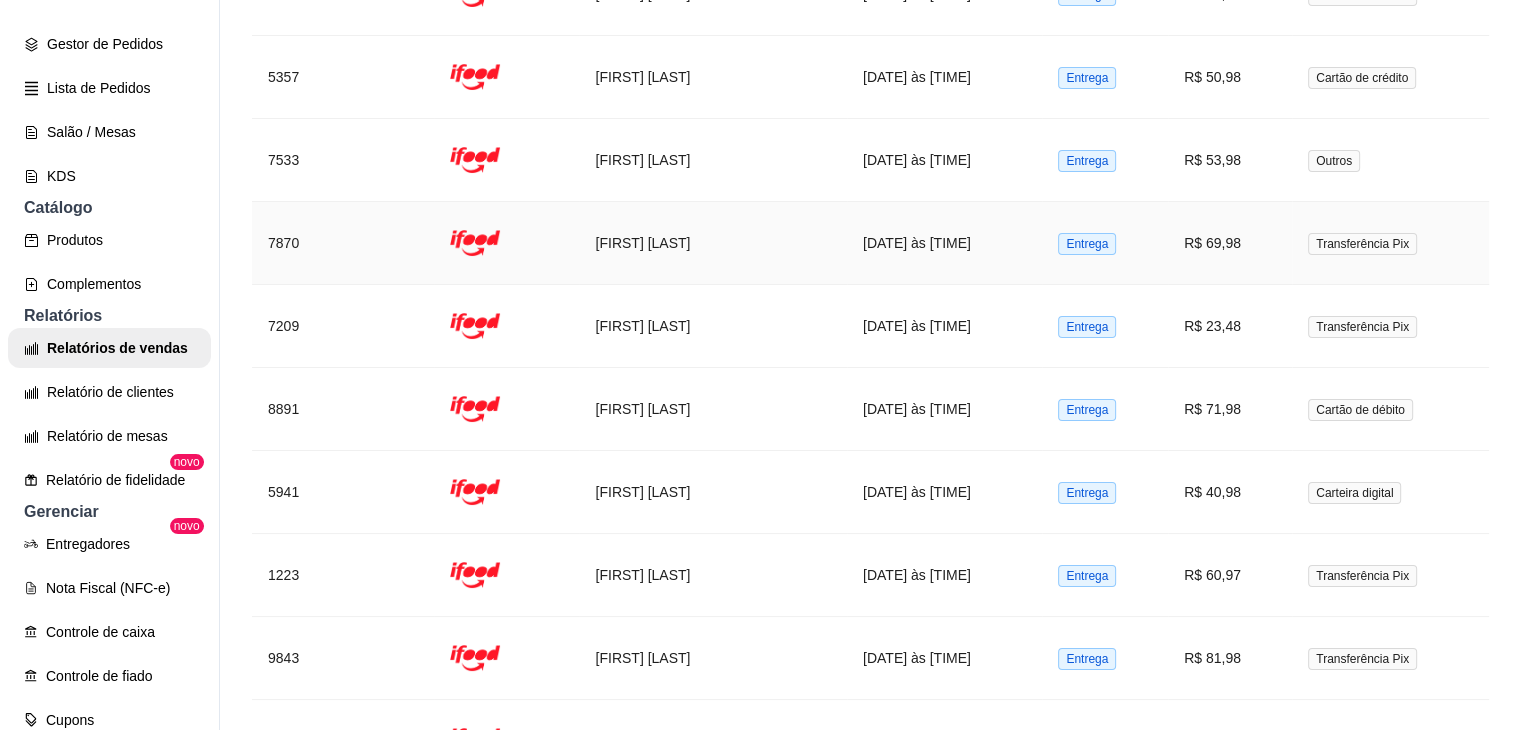 click on "[FIRST] [LAST]" at bounding box center [712, 243] 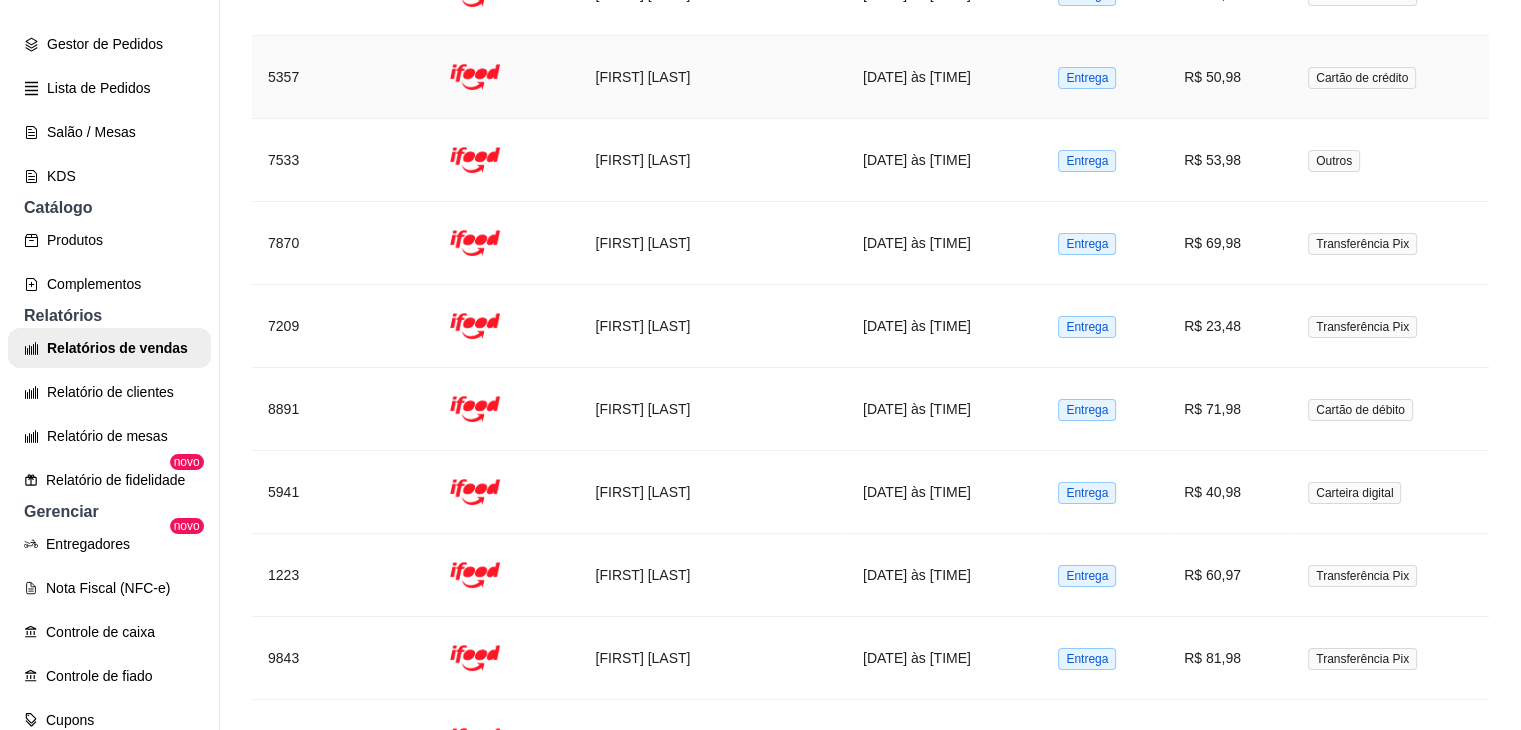 click on "[FIRST] [LAST]" at bounding box center (712, 77) 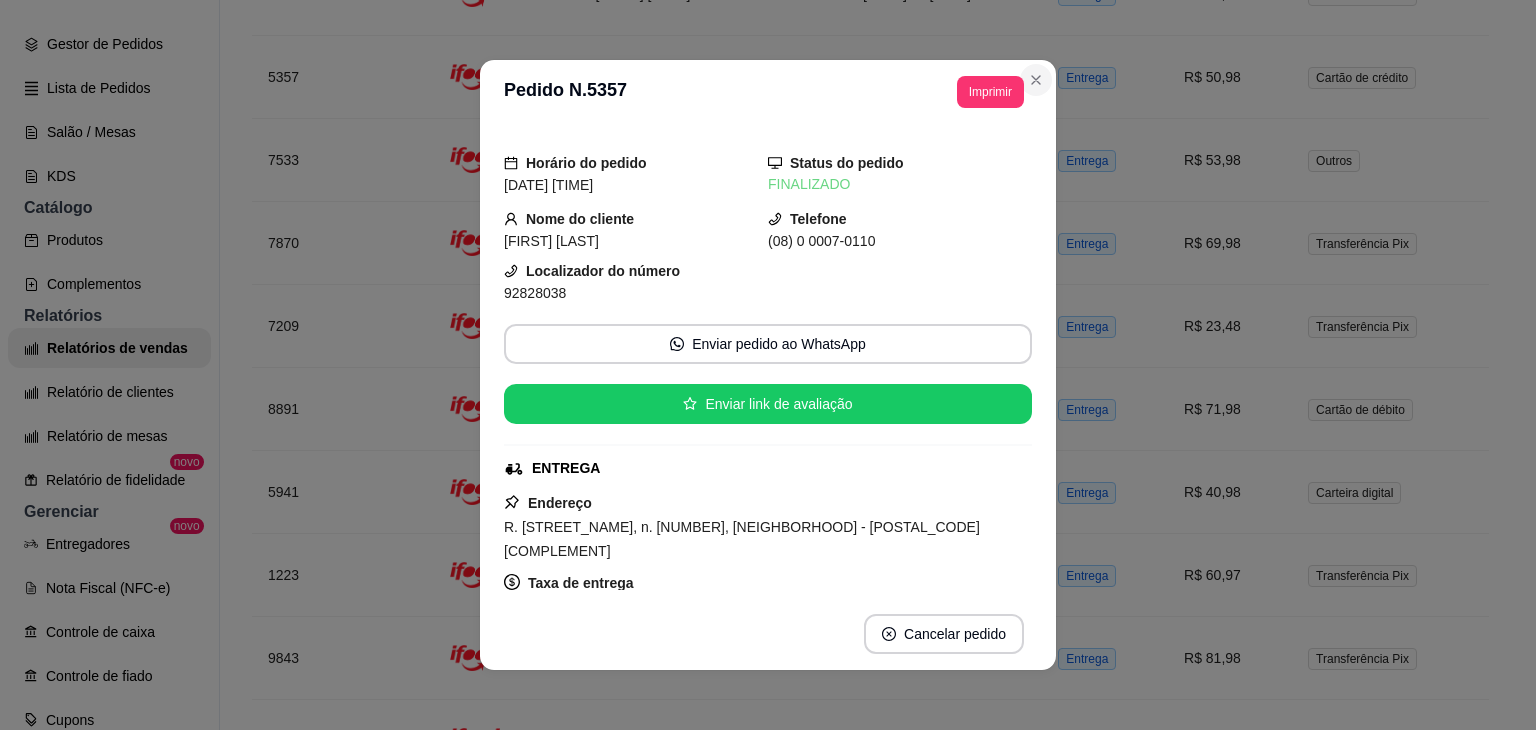 click on "[DATE] às [TIME]" at bounding box center [944, 77] 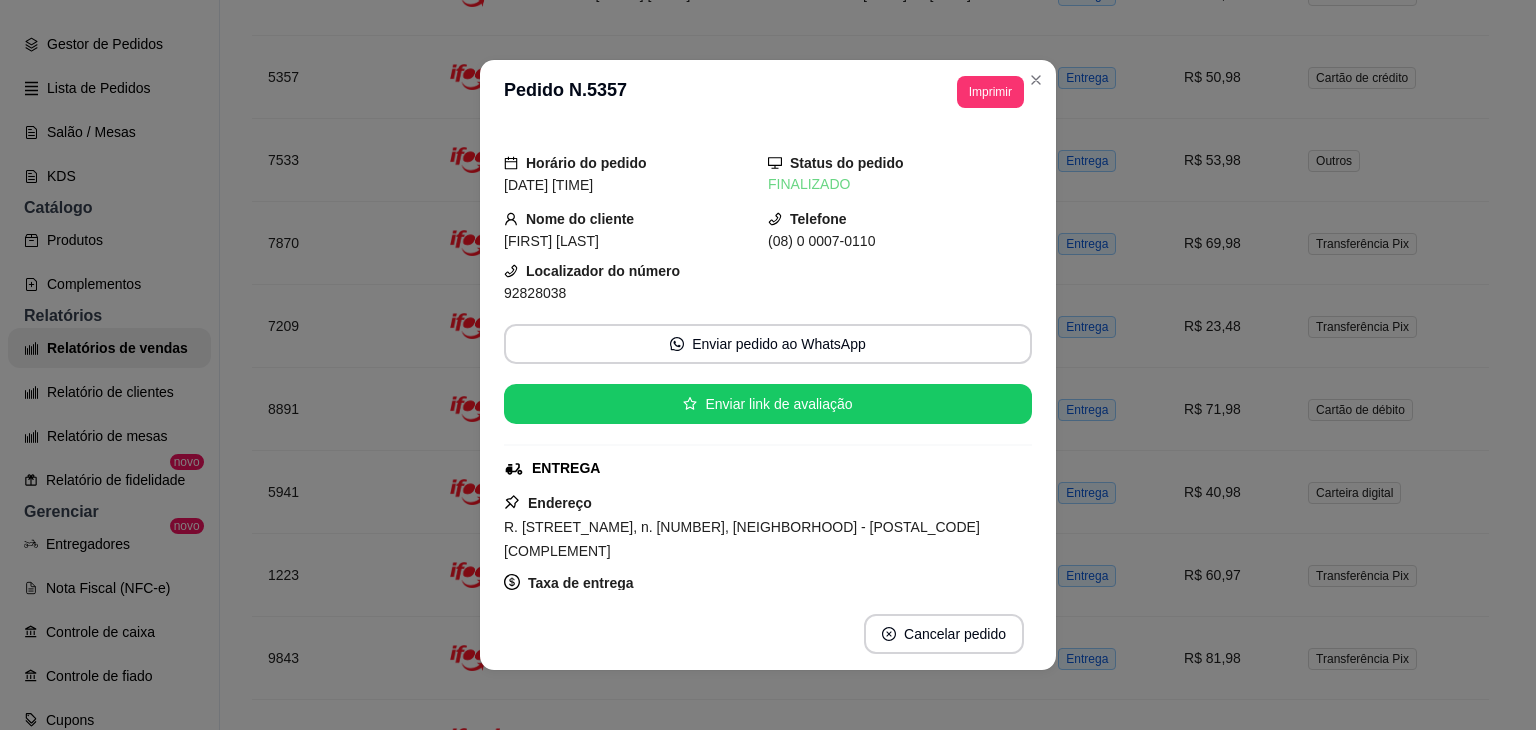click on "[DATE] às [TIME]" at bounding box center (944, 77) 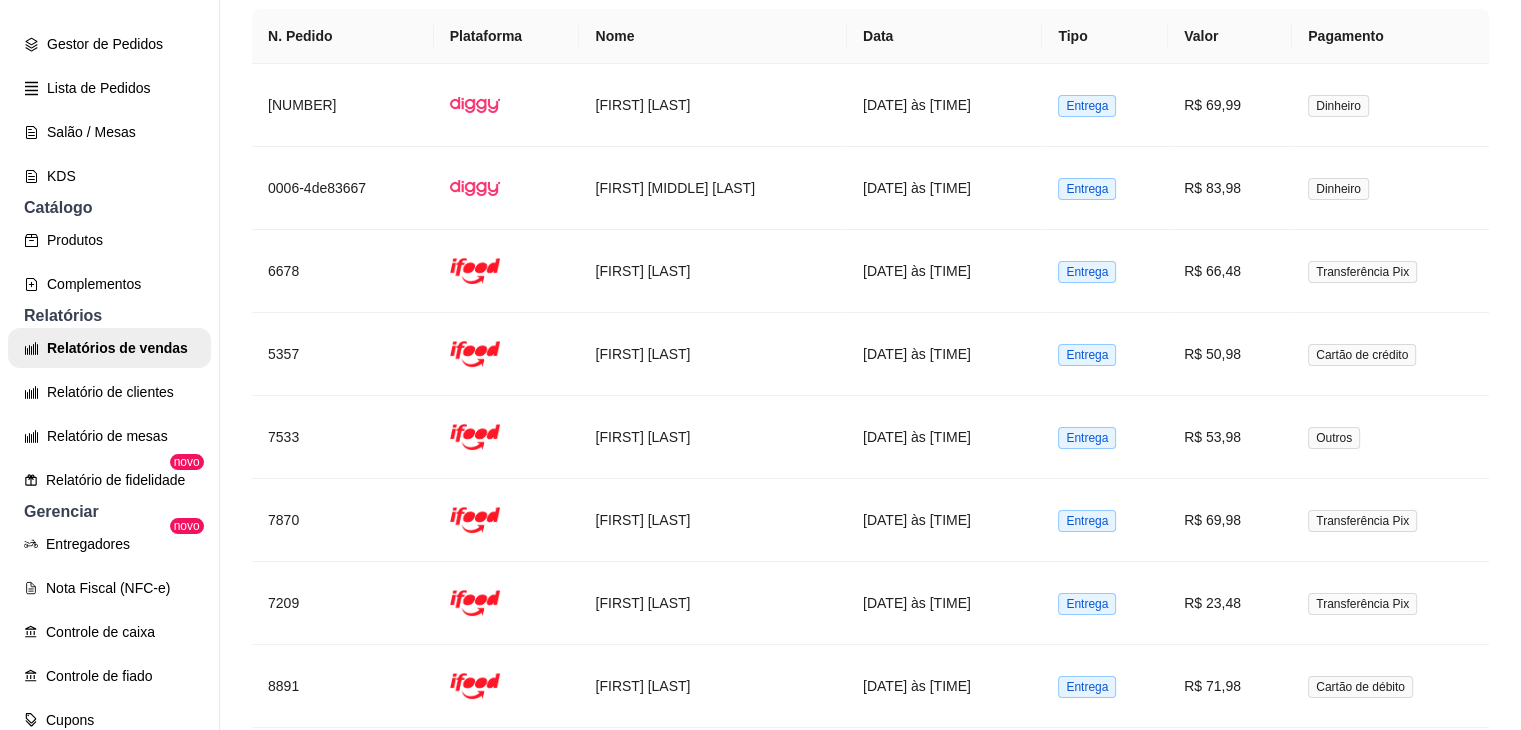 scroll, scrollTop: 2757, scrollLeft: 0, axis: vertical 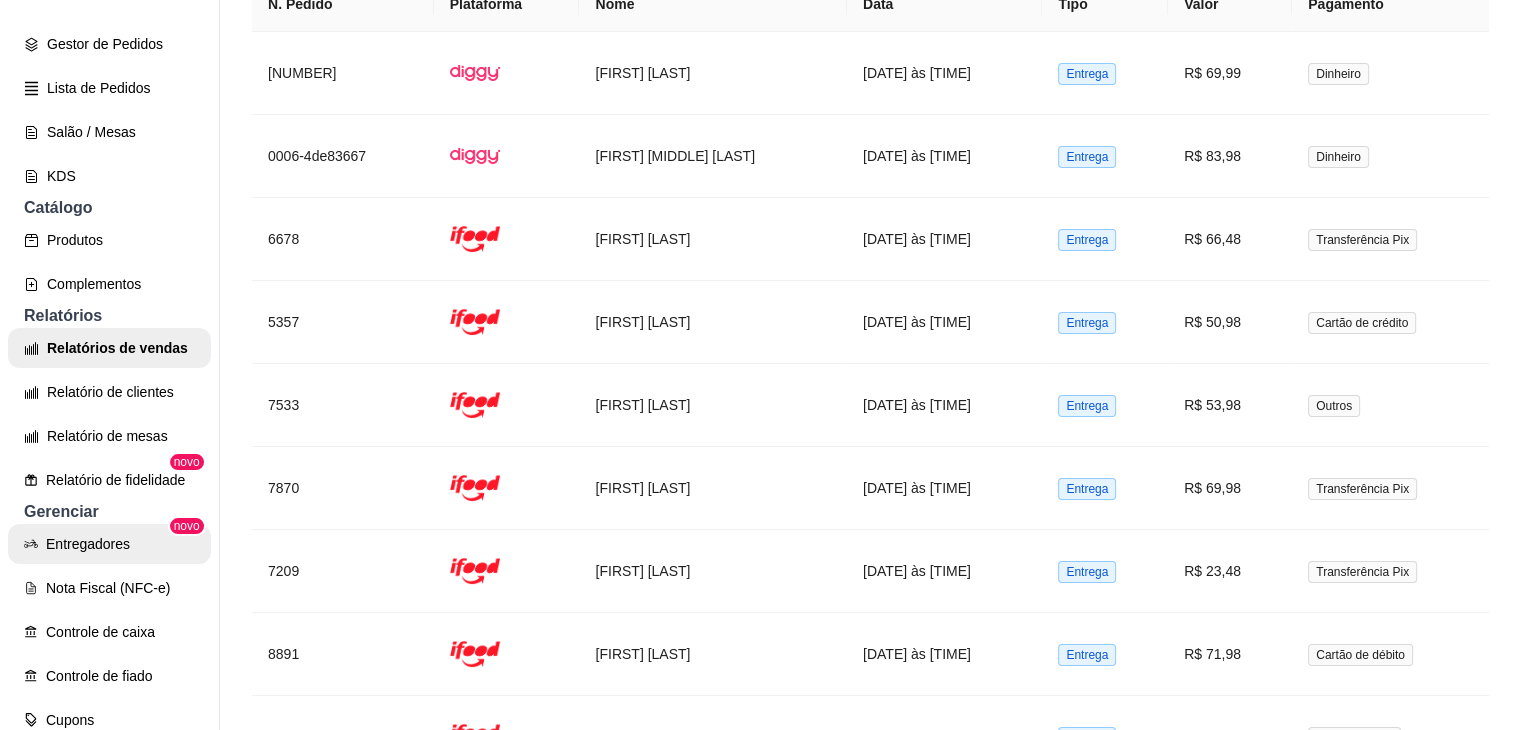 click on "Entregadores" at bounding box center (109, 544) 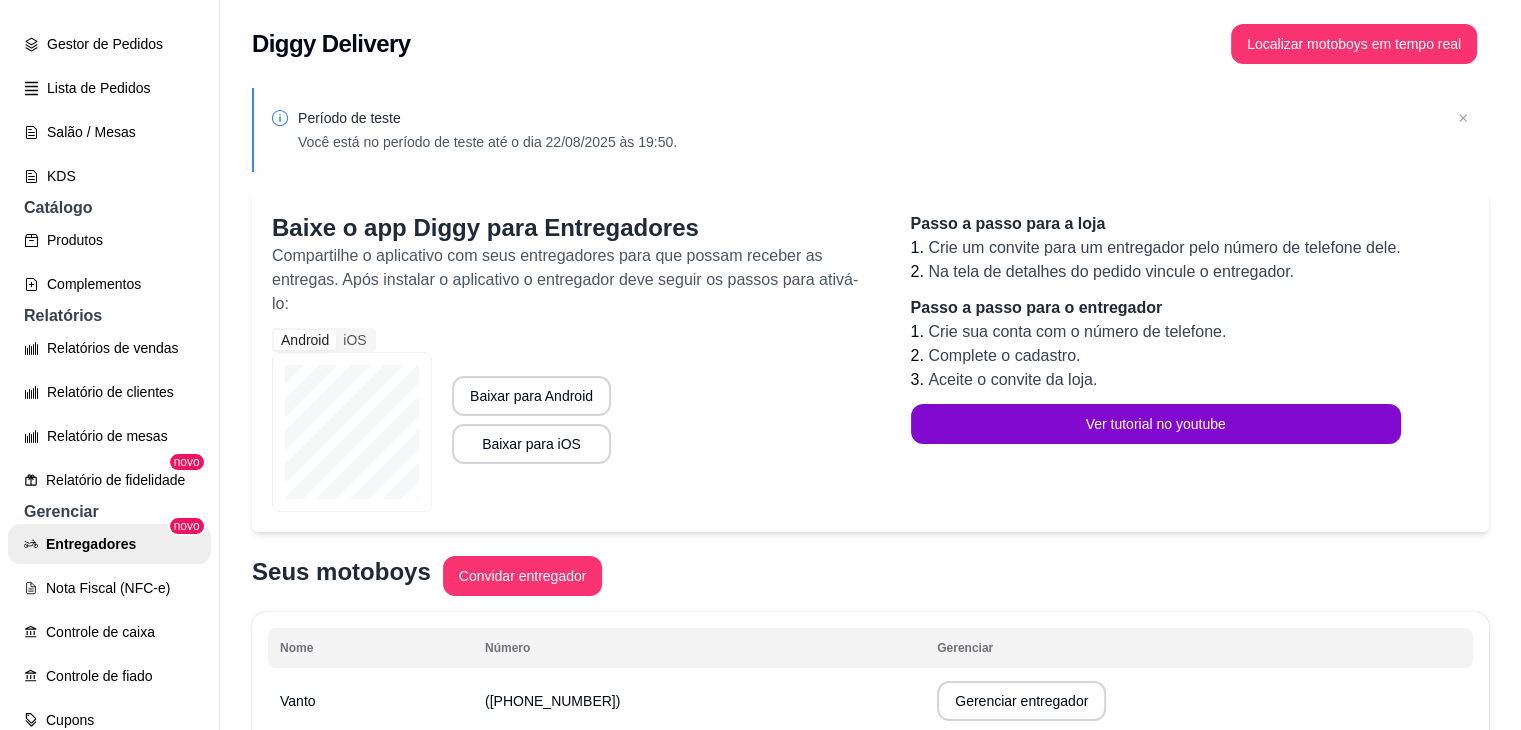 scroll, scrollTop: 223, scrollLeft: 0, axis: vertical 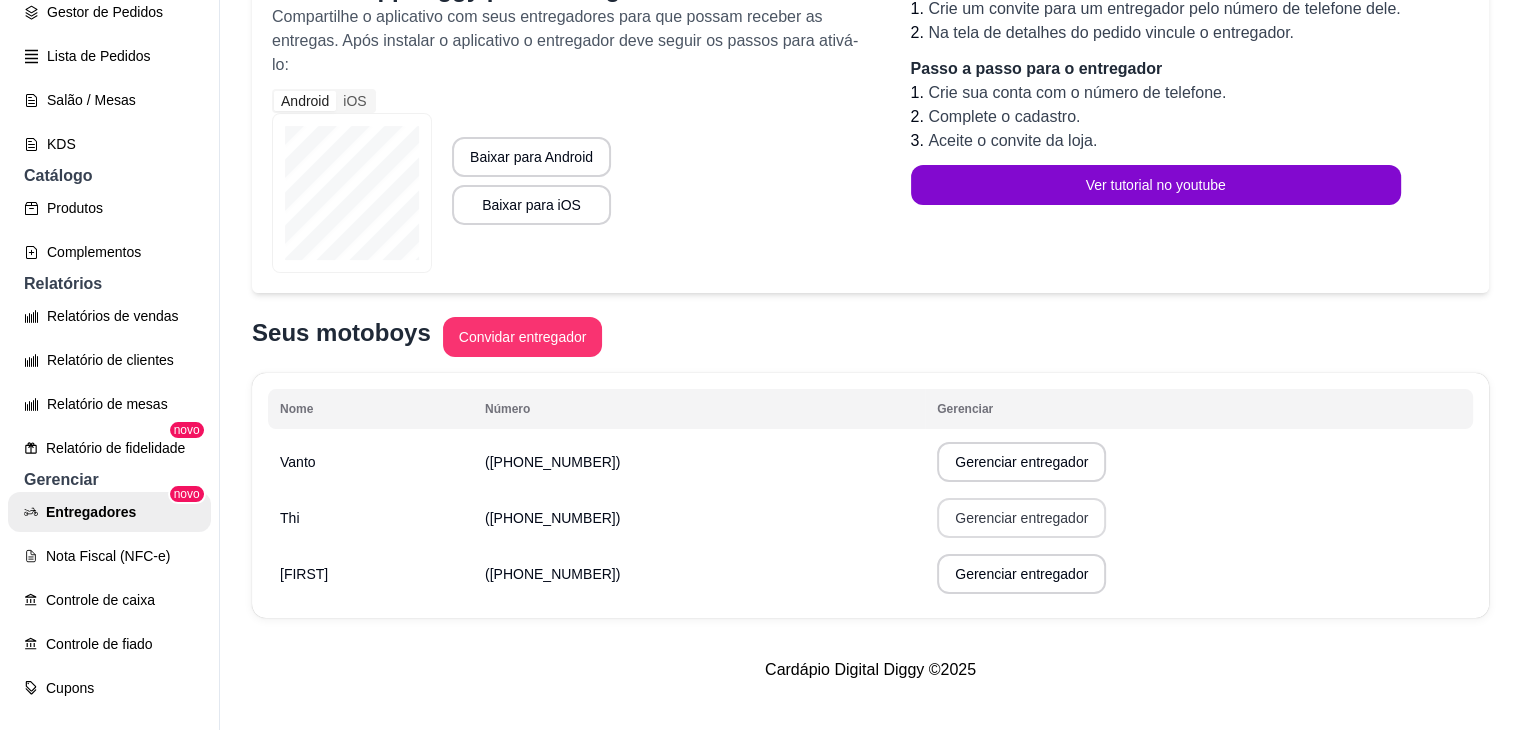click on "Gerenciar entregador" at bounding box center [1021, 518] 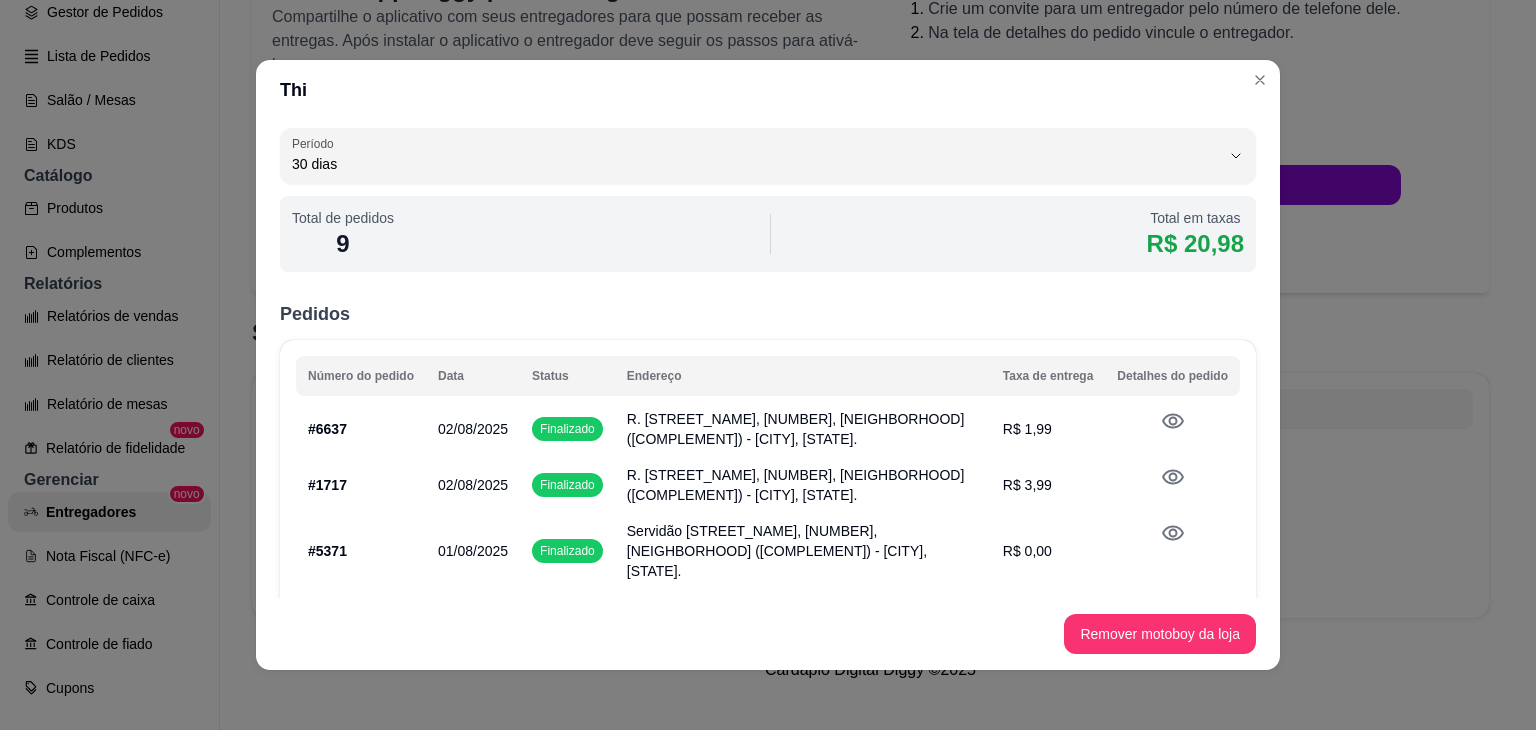 scroll, scrollTop: 315, scrollLeft: 0, axis: vertical 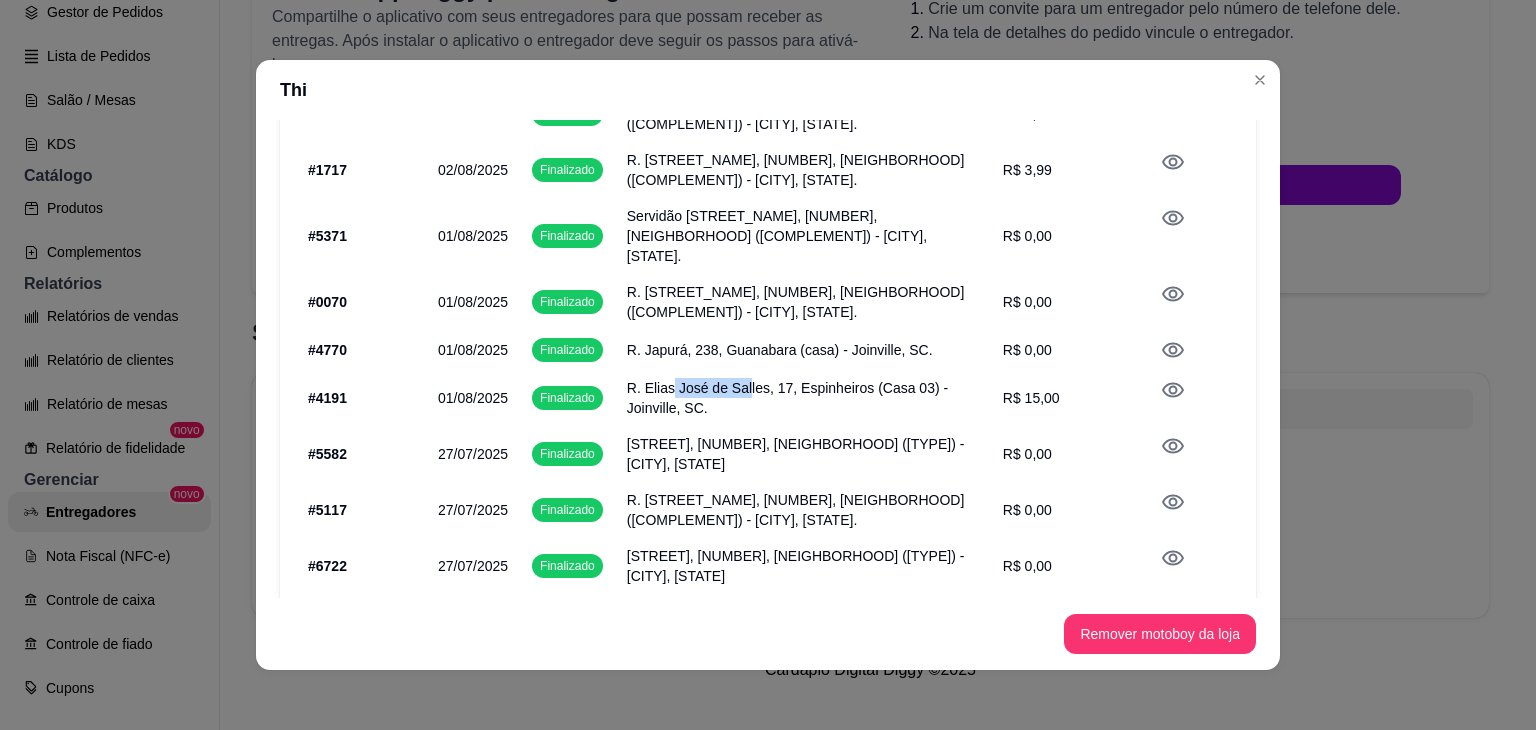 drag, startPoint x: 724, startPoint y: 353, endPoint x: 659, endPoint y: 356, distance: 65.06919 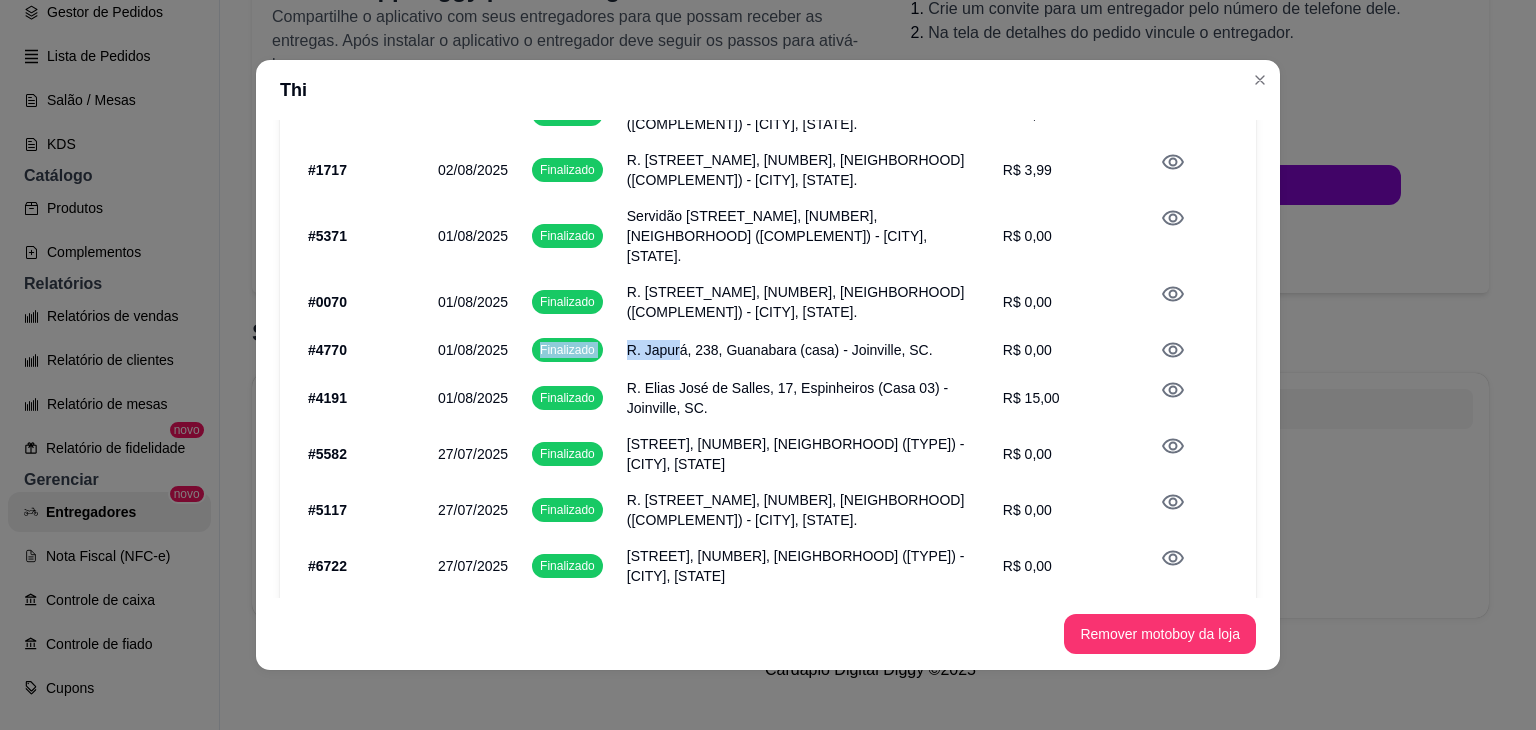 drag, startPoint x: 668, startPoint y: 316, endPoint x: 604, endPoint y: 317, distance: 64.00781 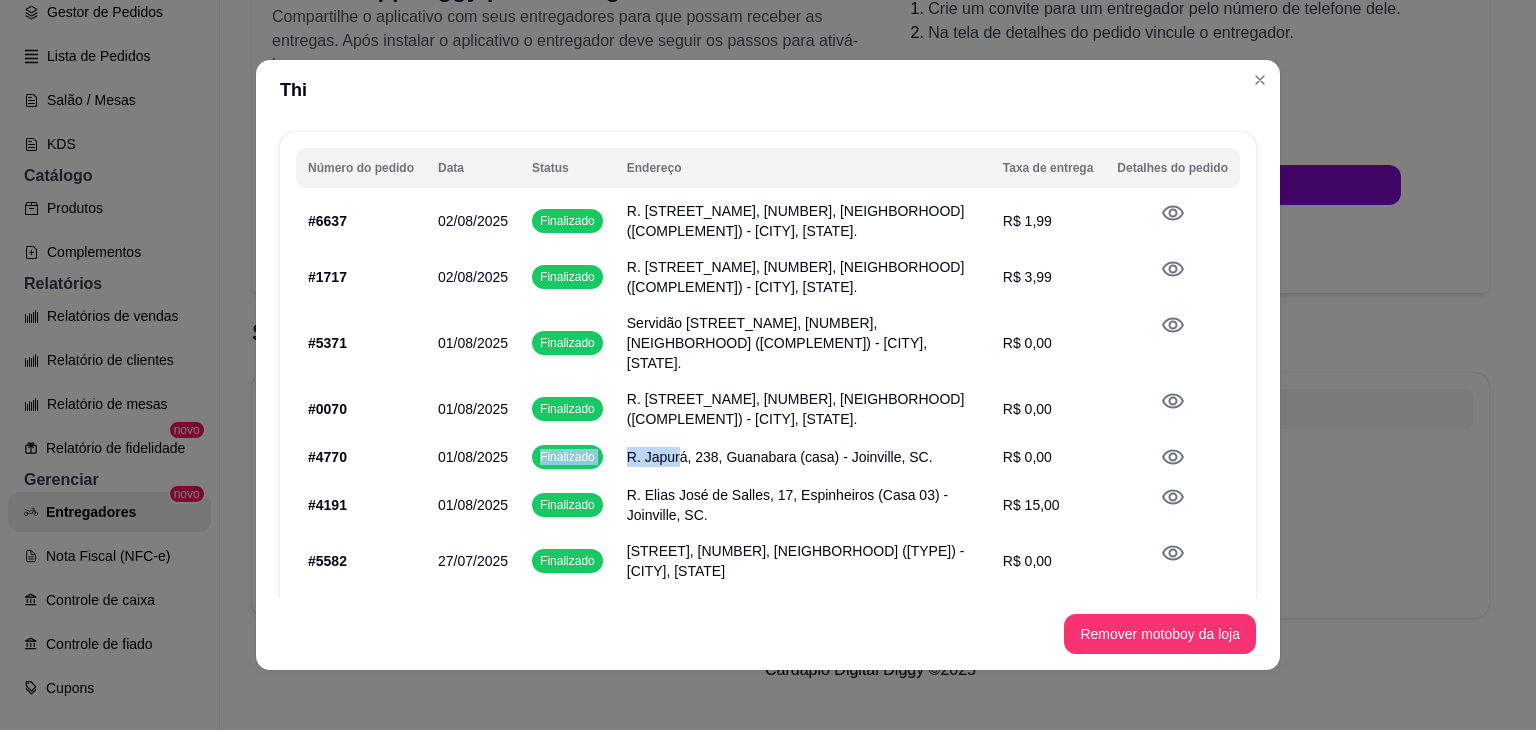 scroll, scrollTop: 187, scrollLeft: 0, axis: vertical 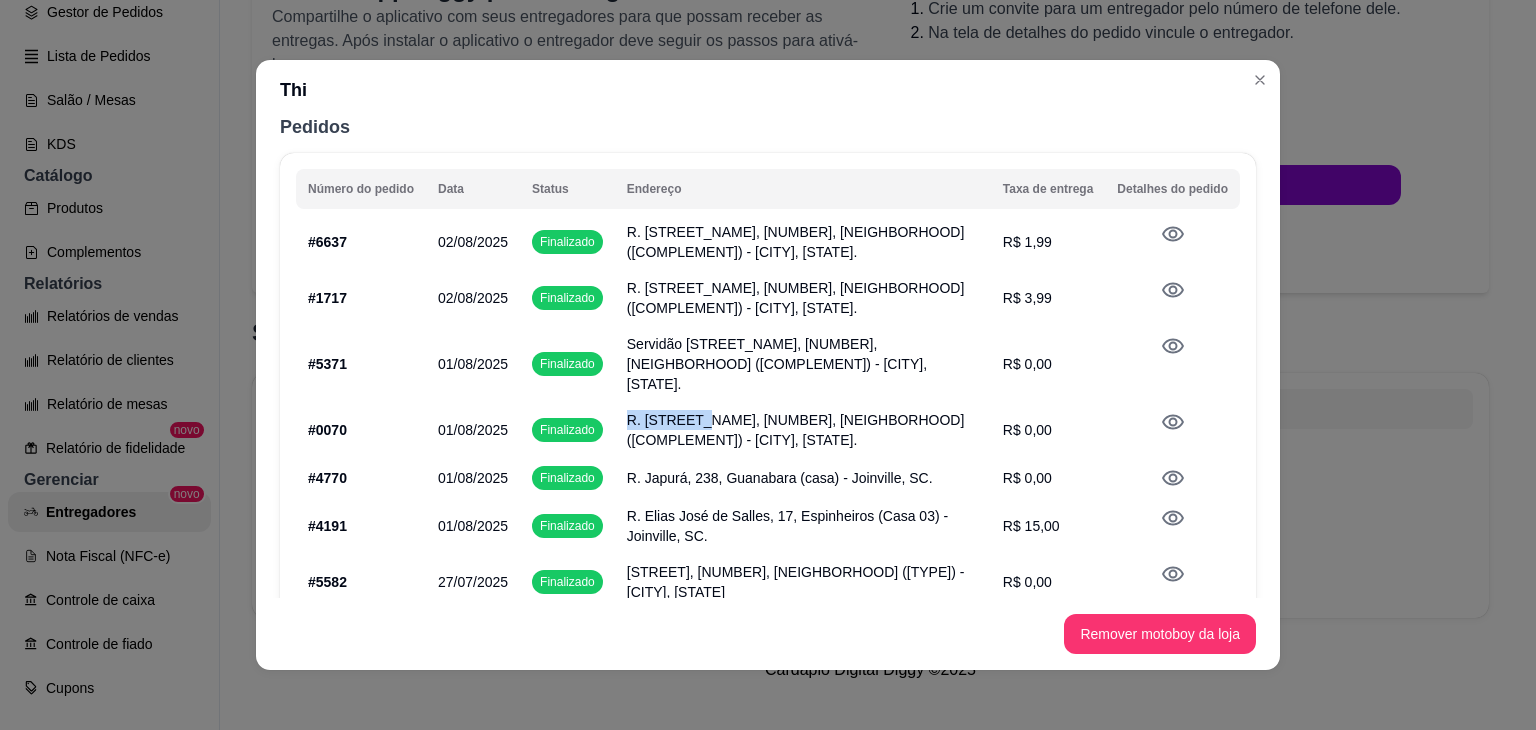drag, startPoint x: 681, startPoint y: 385, endPoint x: 613, endPoint y: 382, distance: 68.06615 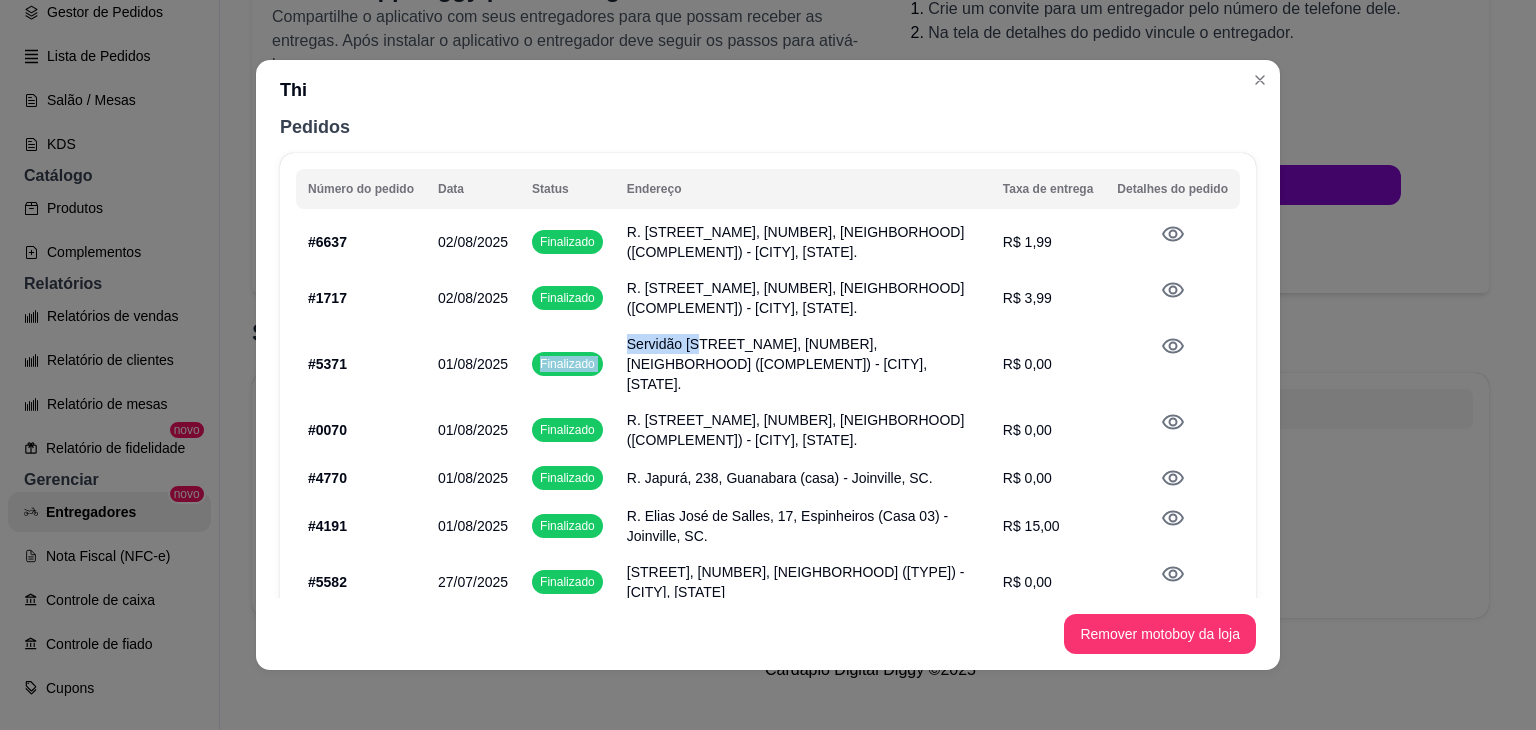 drag, startPoint x: 612, startPoint y: 331, endPoint x: 600, endPoint y: 331, distance: 12 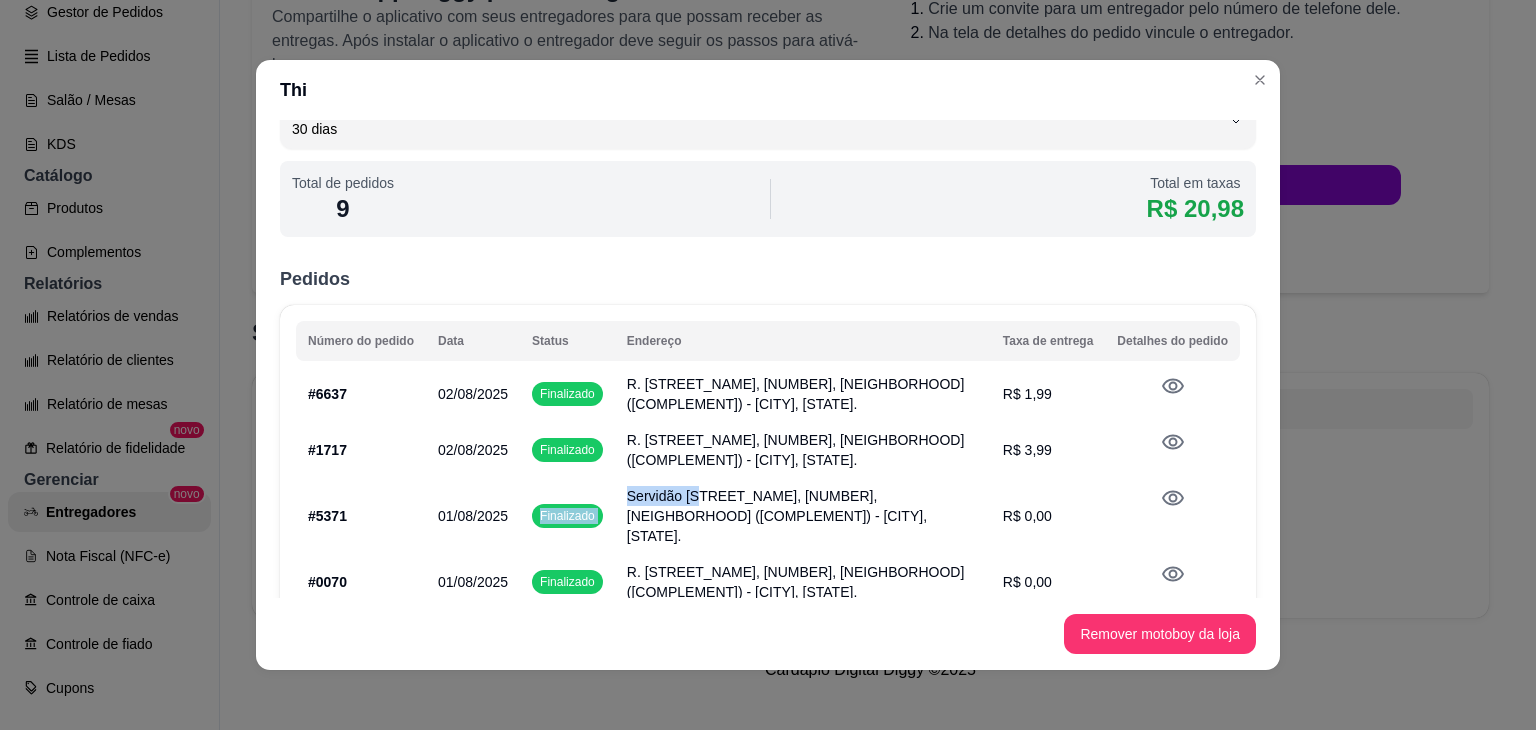 scroll, scrollTop: 0, scrollLeft: 0, axis: both 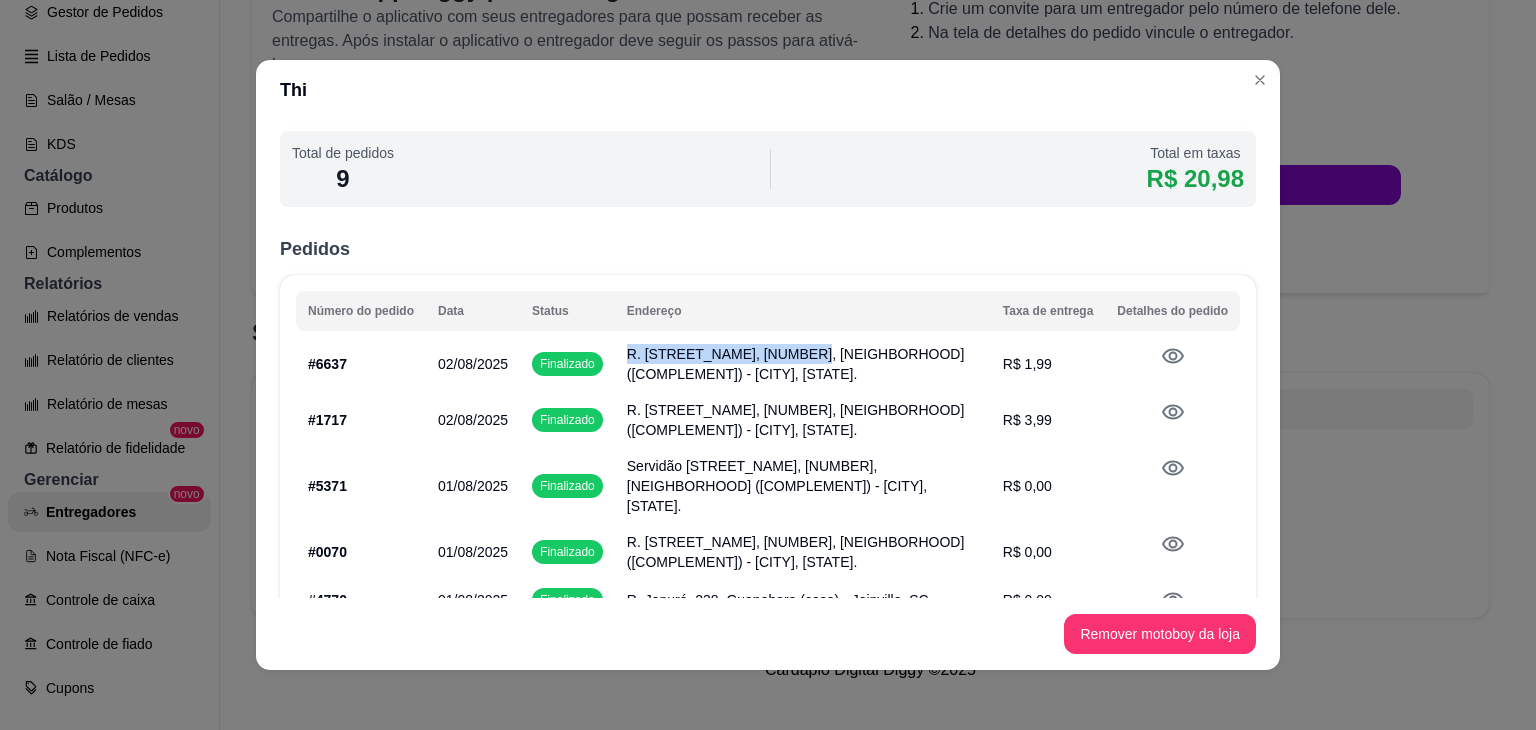 drag, startPoint x: 763, startPoint y: 356, endPoint x: 676, endPoint y: 365, distance: 87.46428 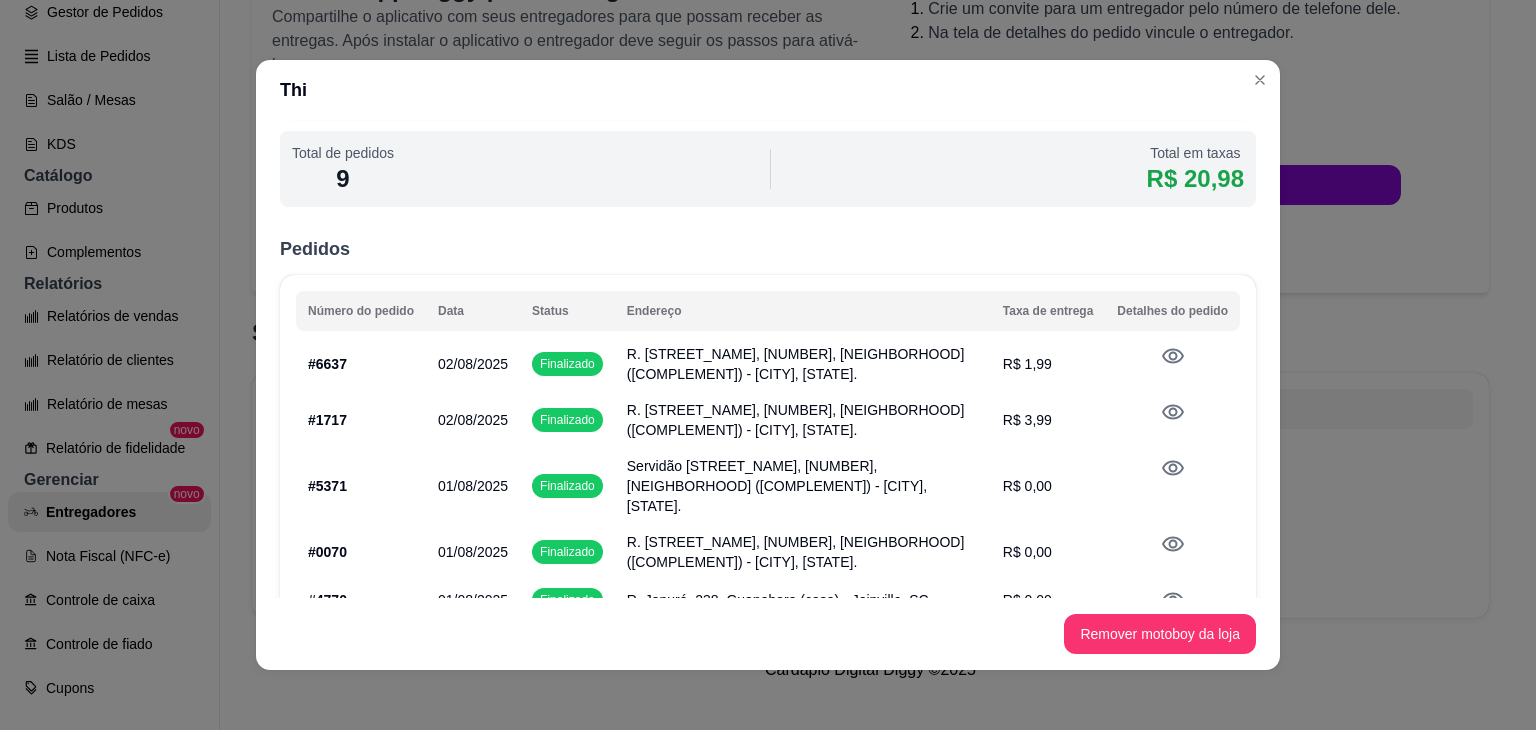 click on "R. [STREET_NAME], [NUMBER], [NEIGHBORHOOD] ([COMPLEMENT]) - [CITY], [STATE]." at bounding box center [803, 420] 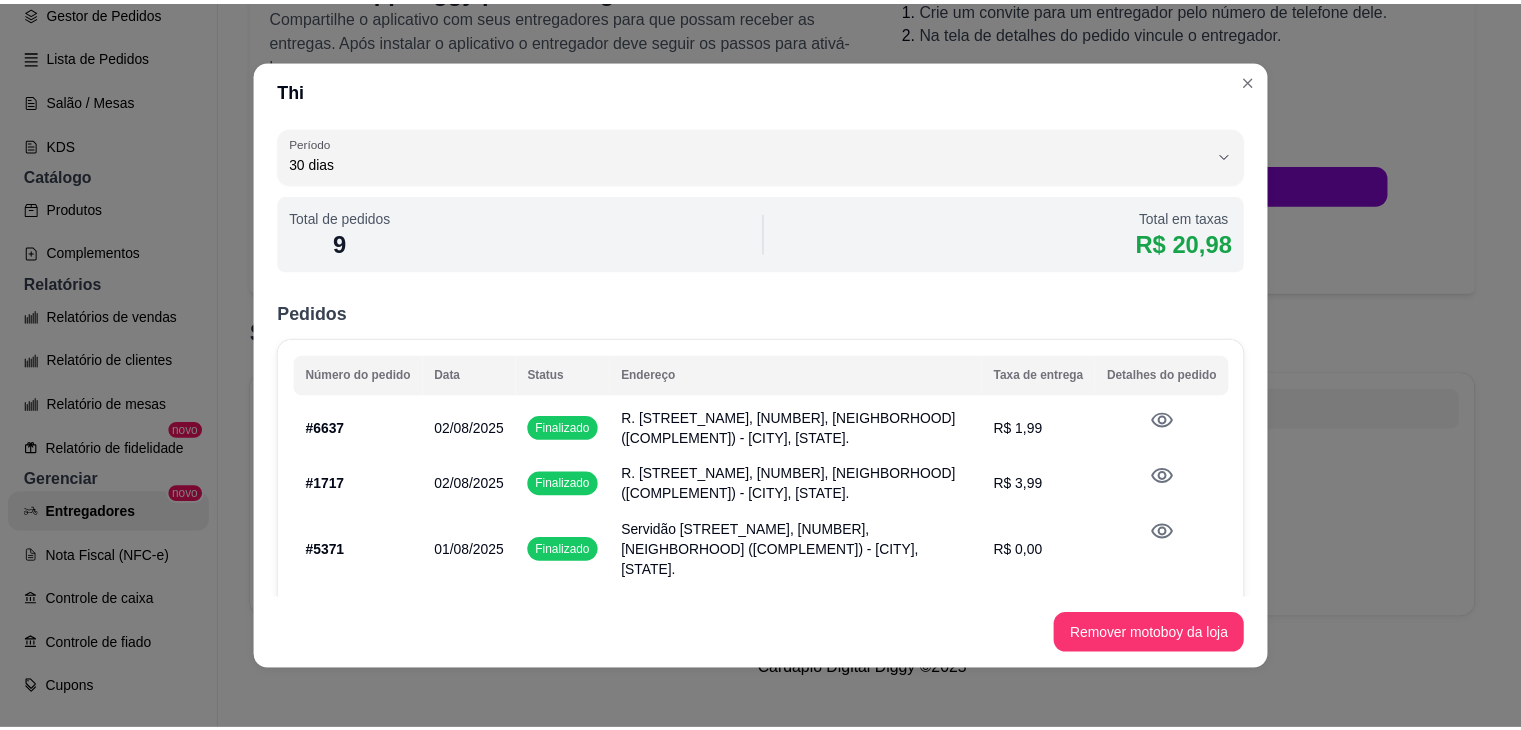scroll, scrollTop: 0, scrollLeft: 0, axis: both 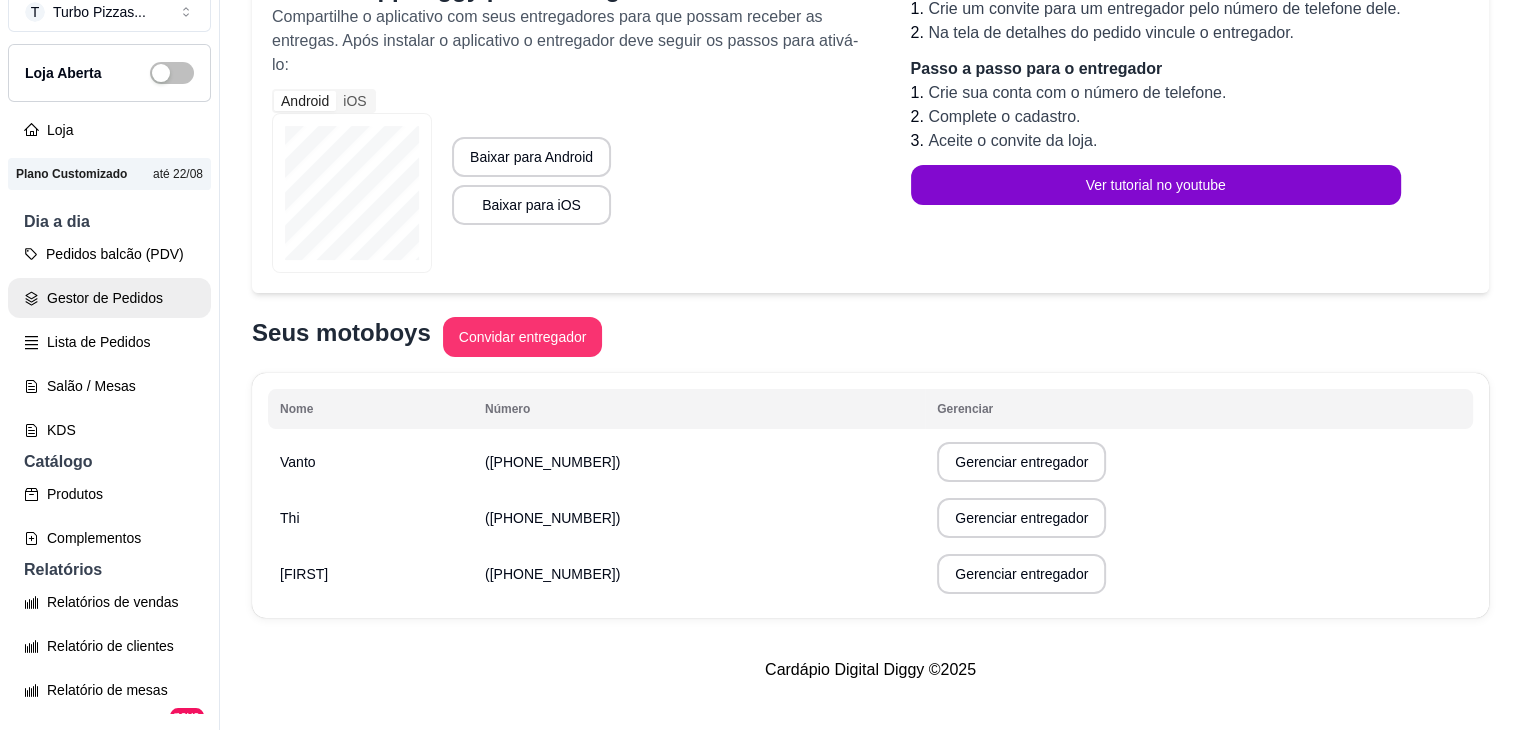 click on "Gestor de Pedidos" at bounding box center [109, 298] 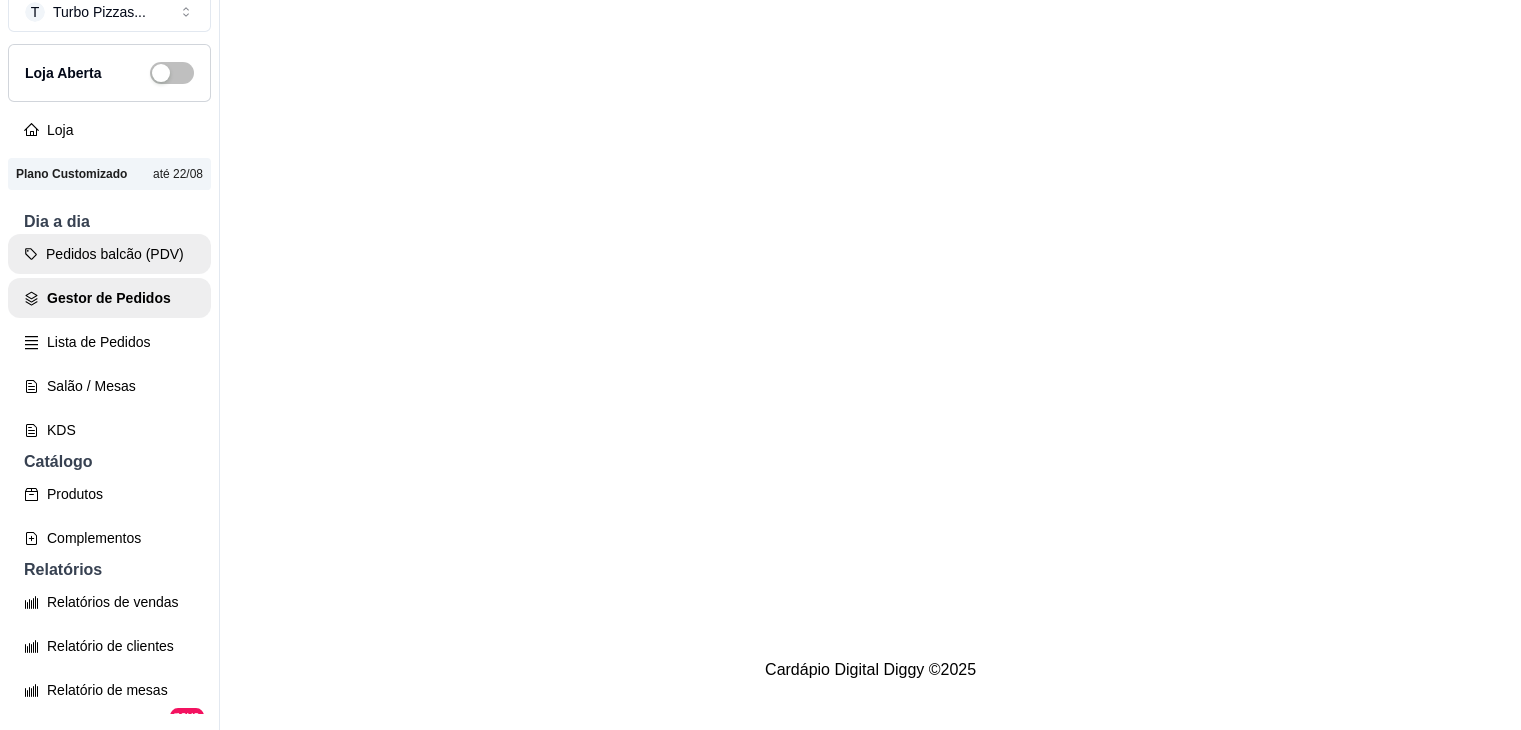 scroll, scrollTop: 0, scrollLeft: 0, axis: both 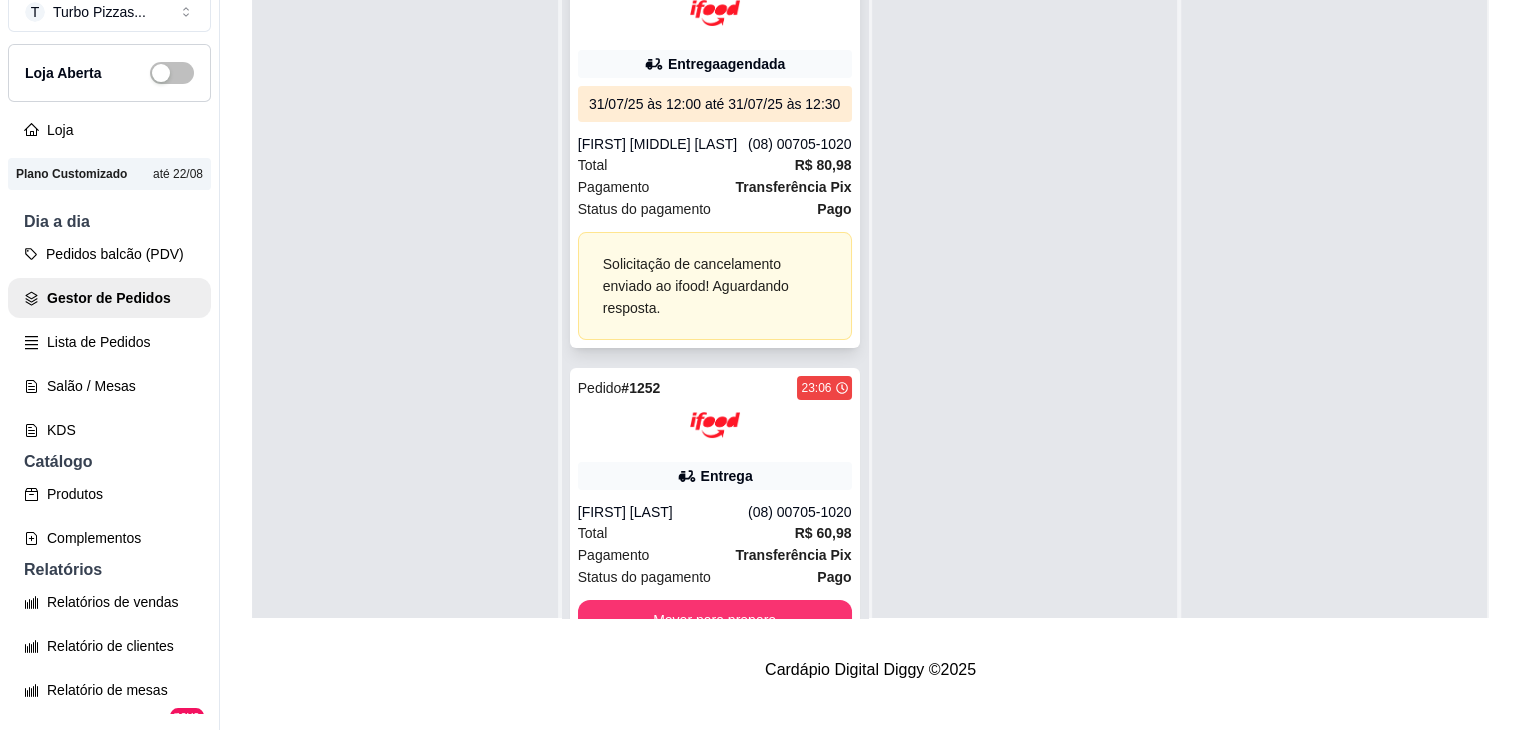click on "Total R$ 80,98" at bounding box center [715, 165] 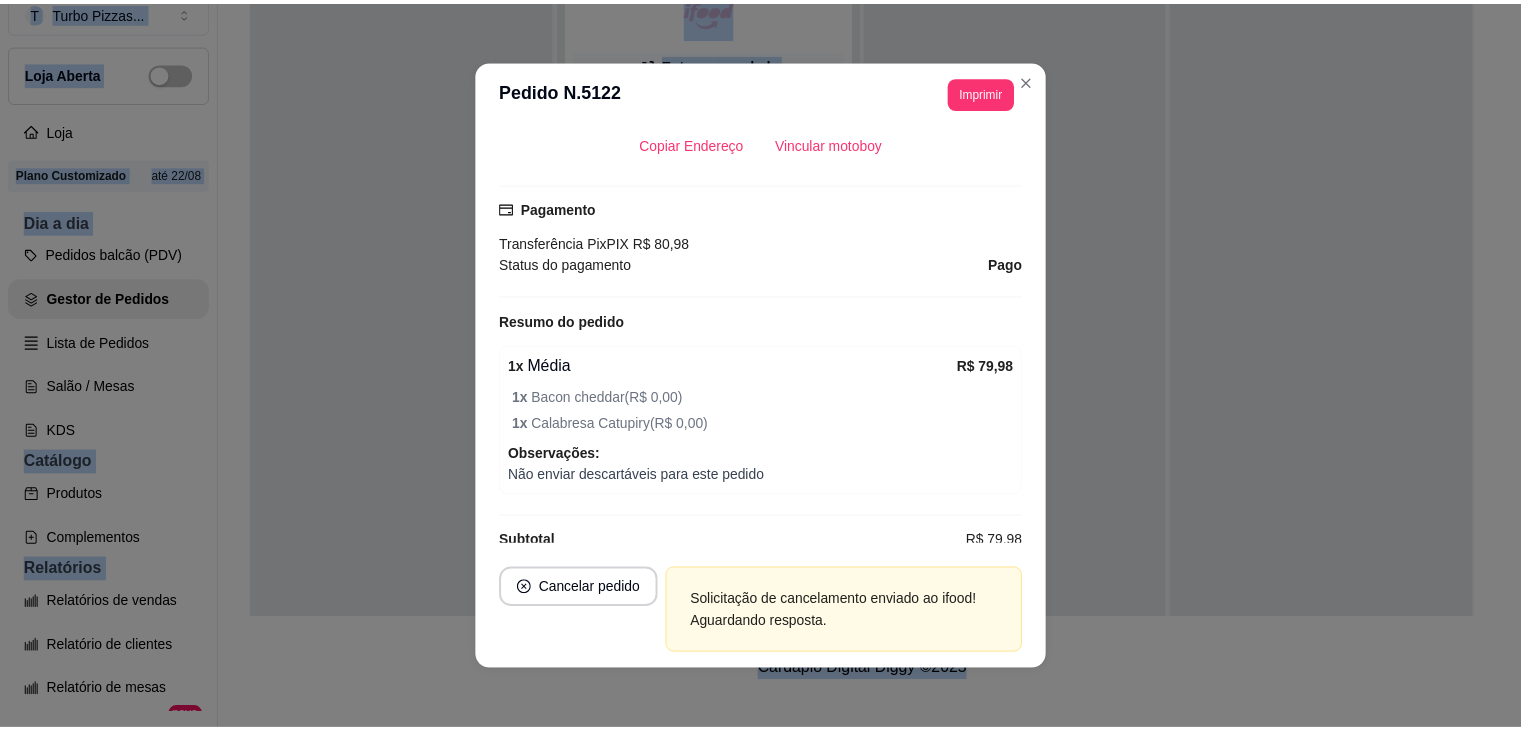 scroll, scrollTop: 592, scrollLeft: 0, axis: vertical 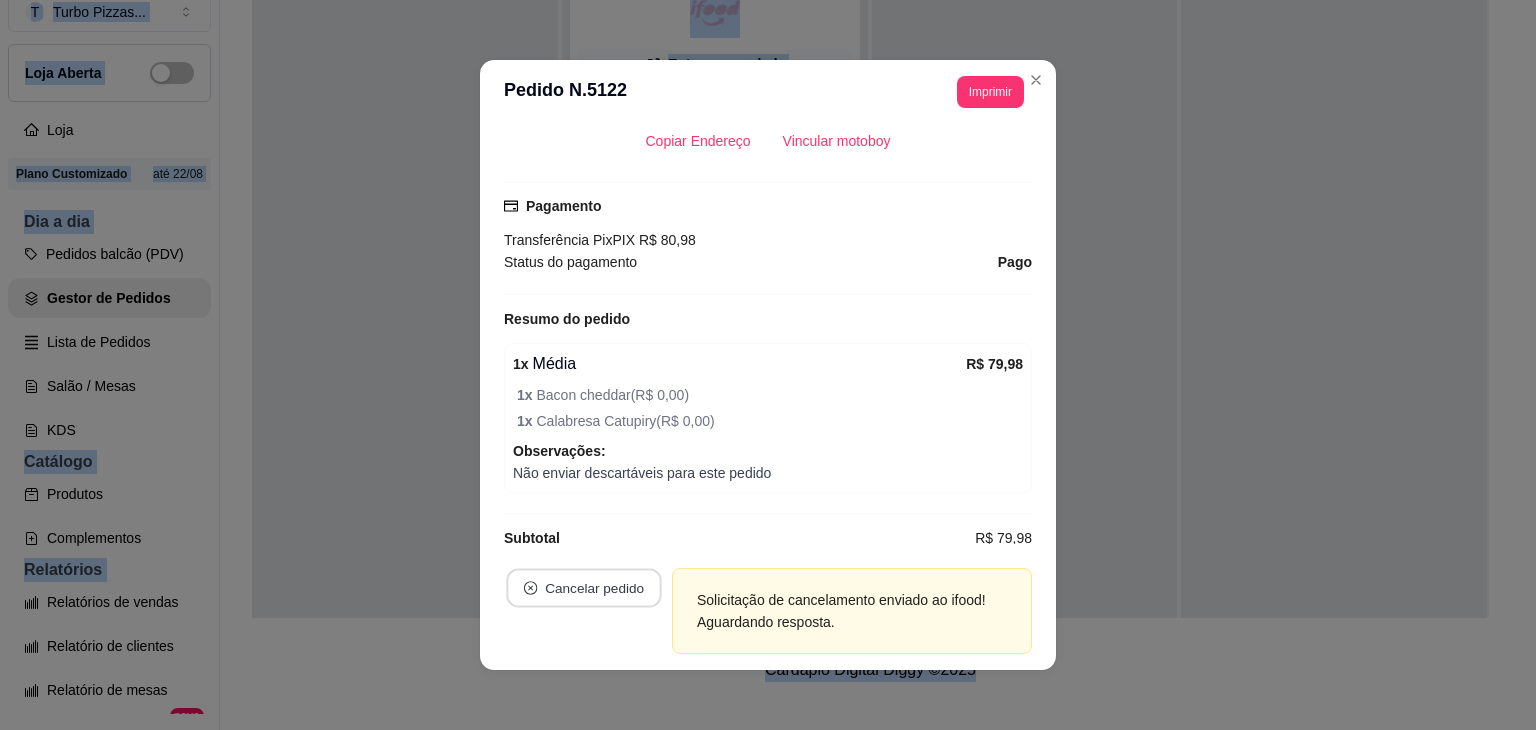click on "Cancelar pedido" at bounding box center (583, 588) 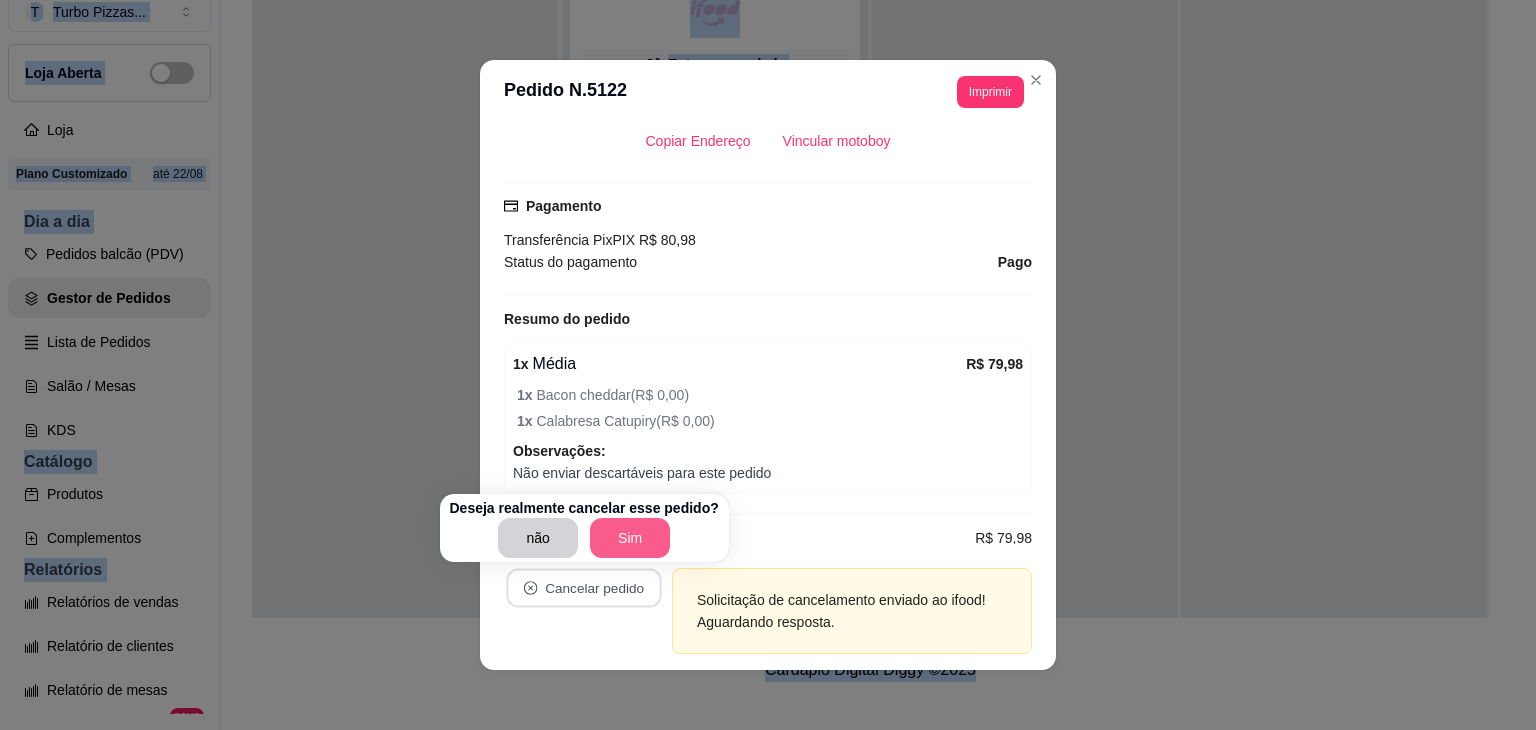 click on "Sim" at bounding box center (630, 538) 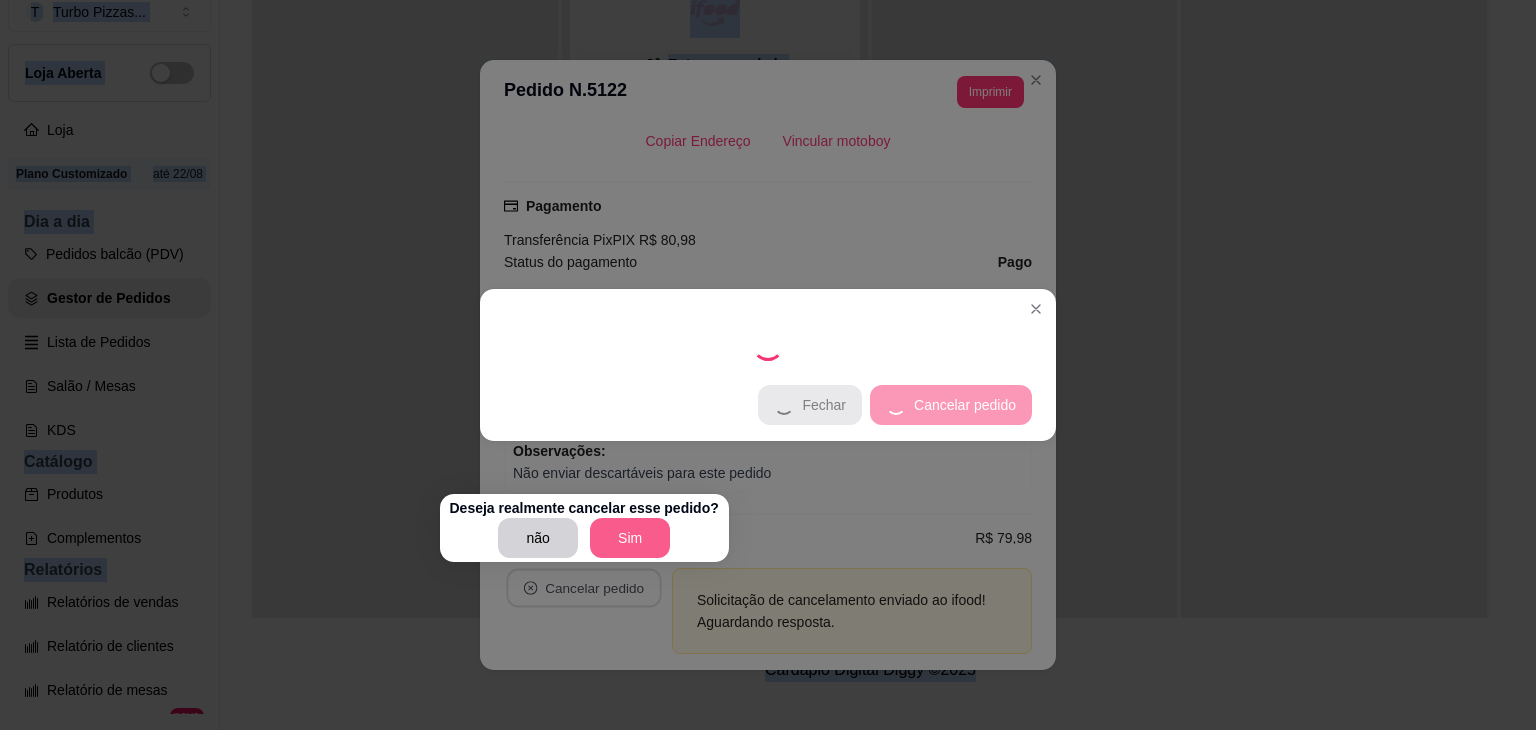 click on "Sim" at bounding box center [630, 538] 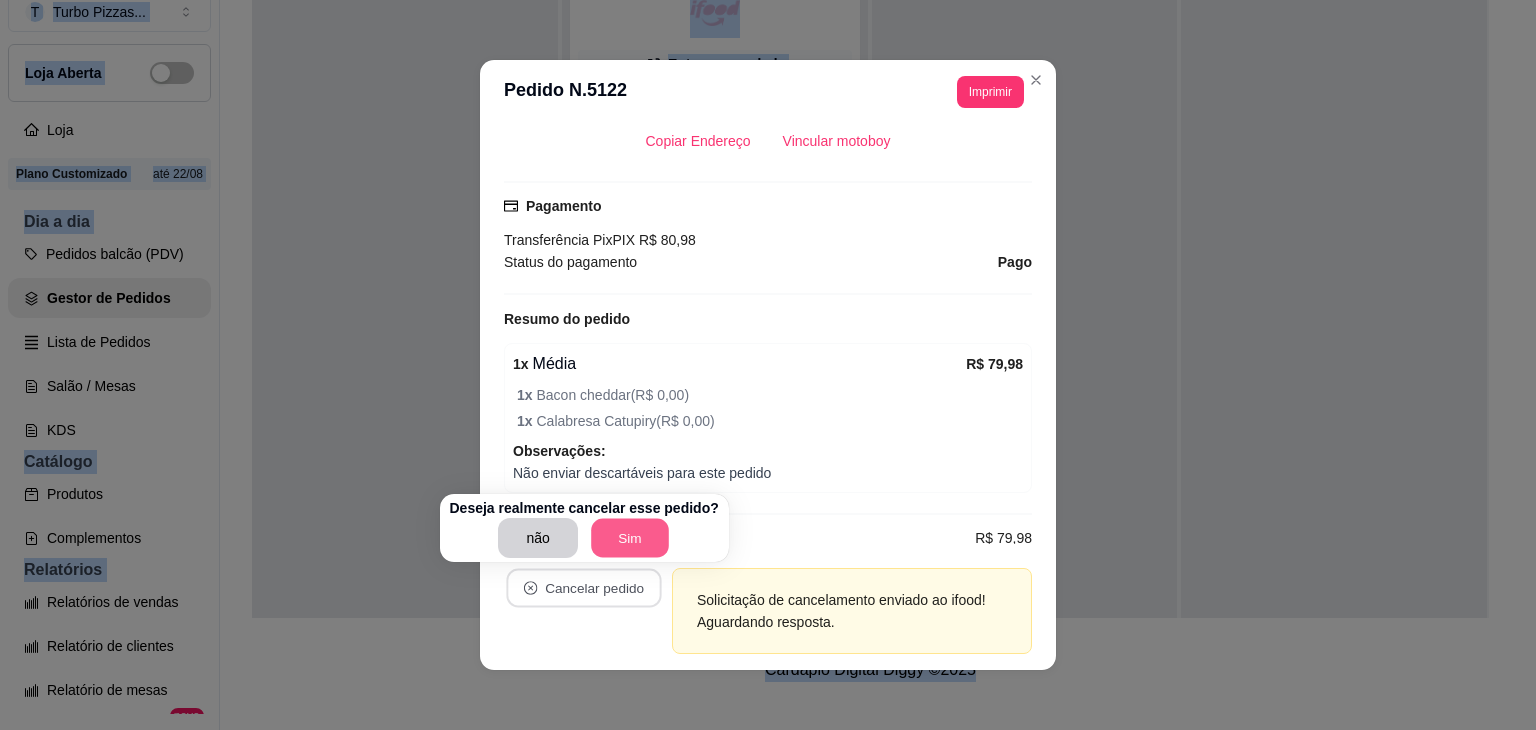 click on "Sim" at bounding box center [630, 538] 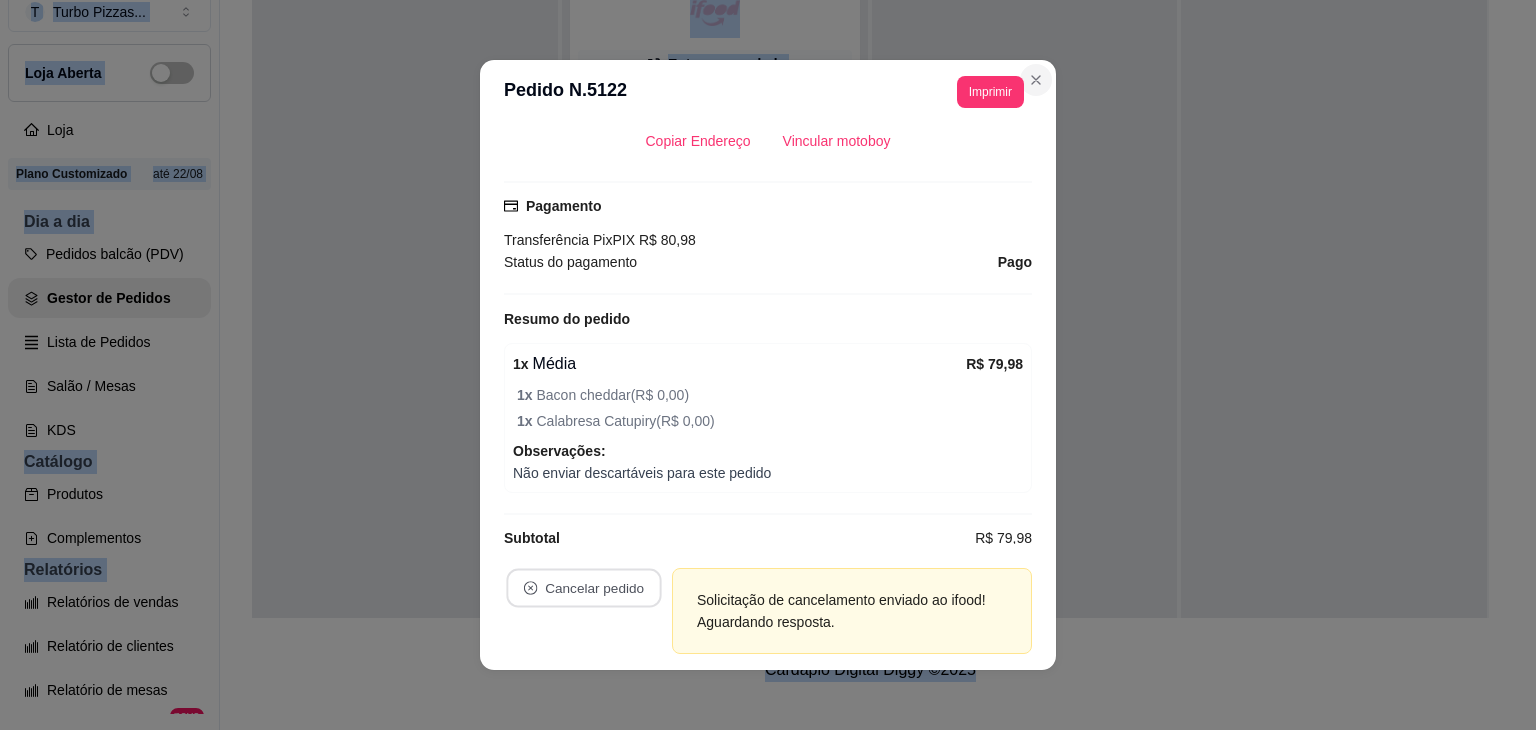 click 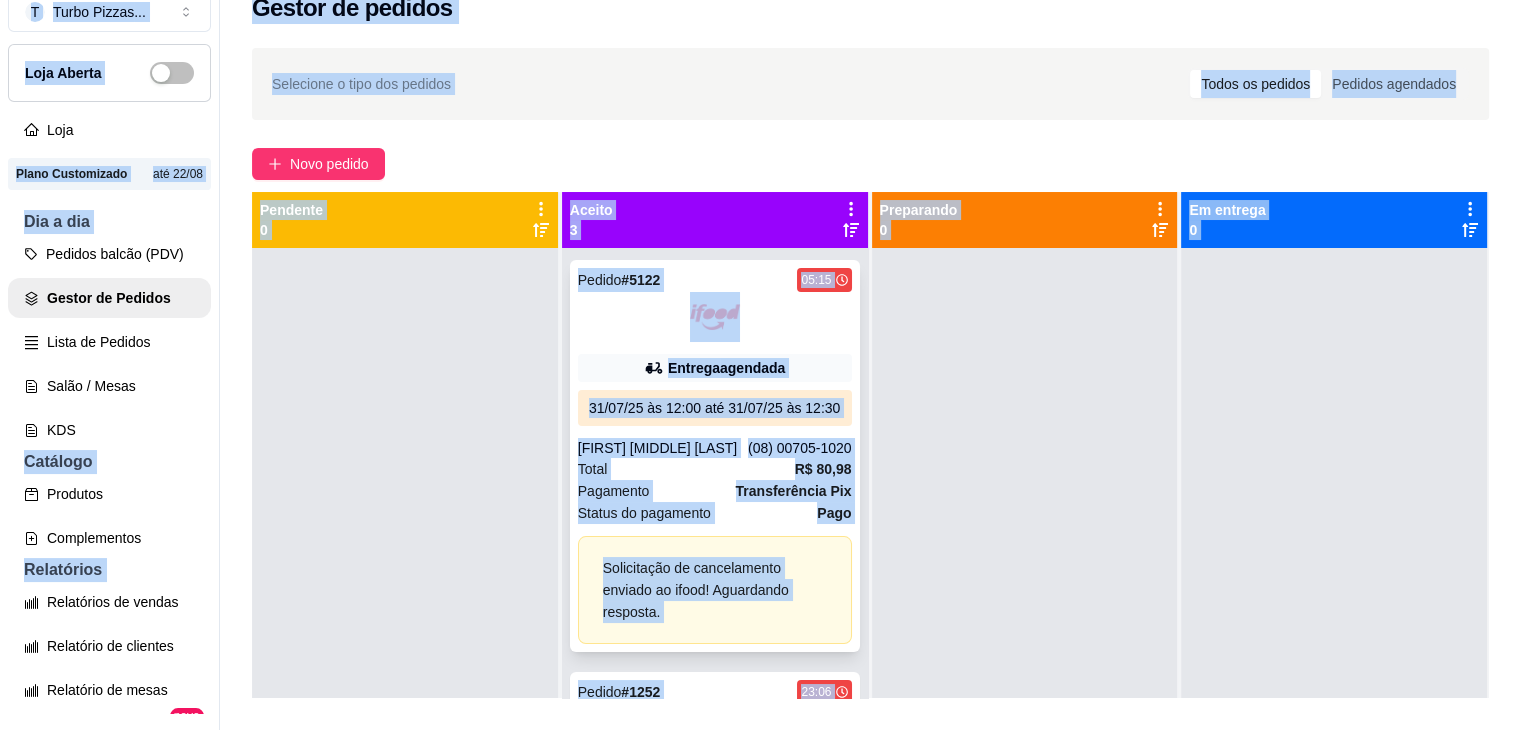 scroll, scrollTop: 0, scrollLeft: 0, axis: both 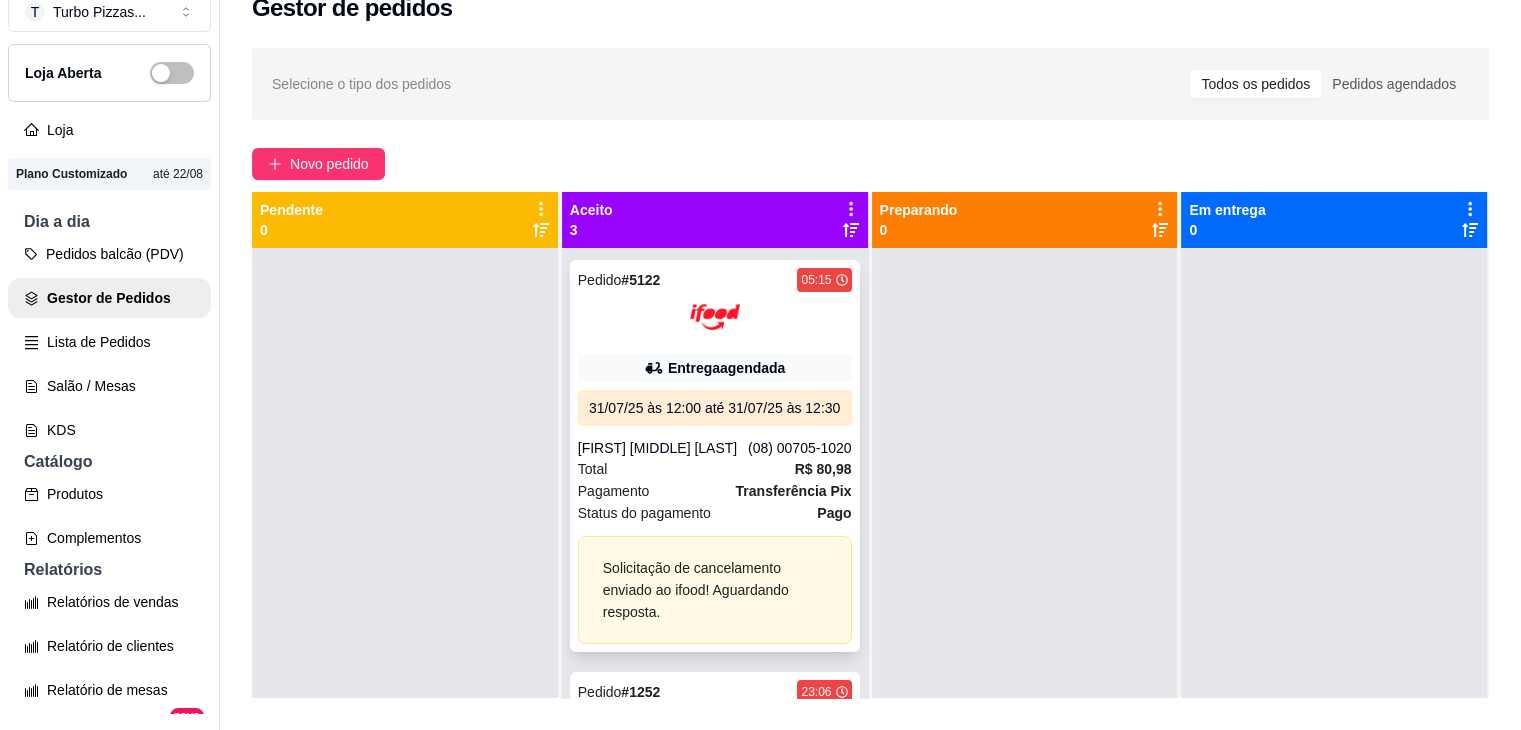 click 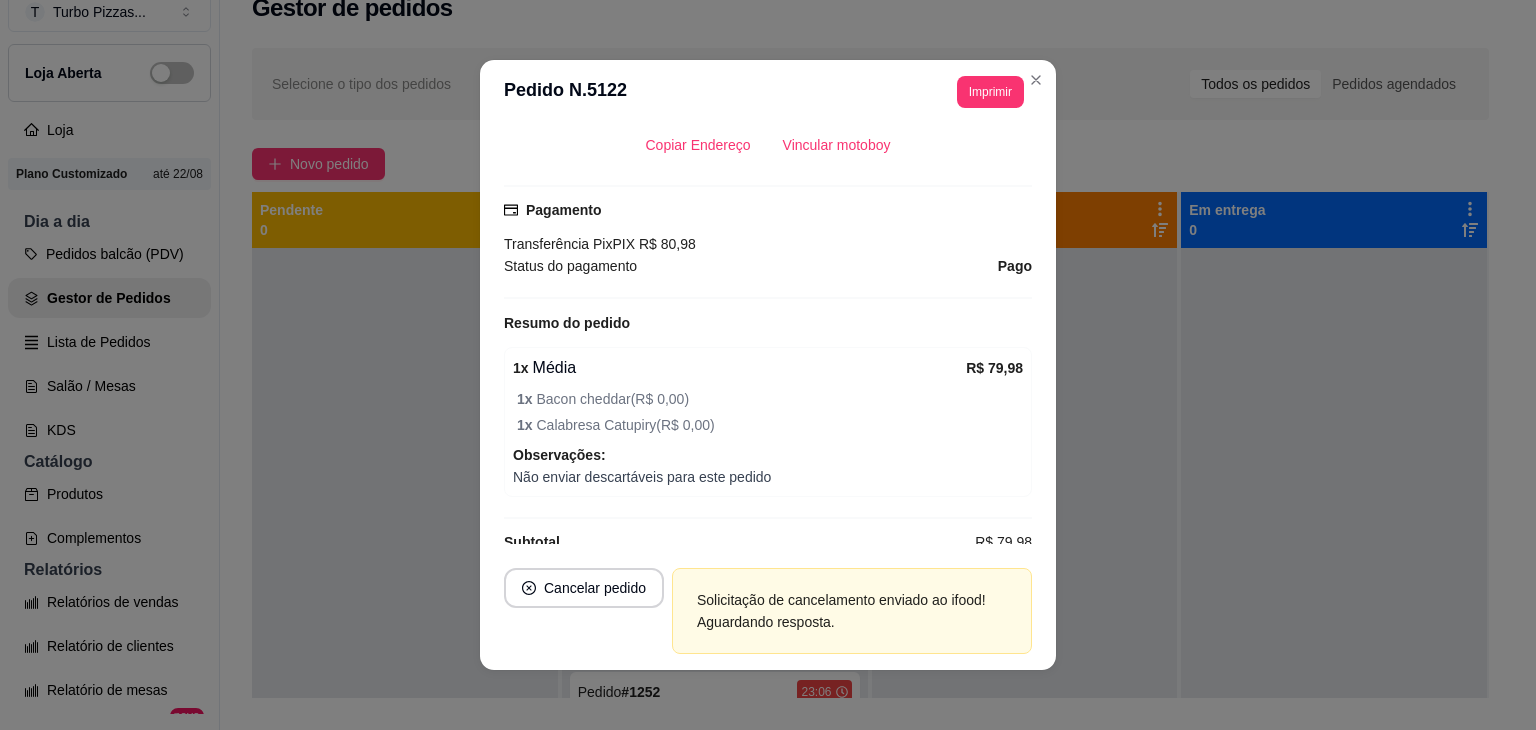 scroll, scrollTop: 592, scrollLeft: 0, axis: vertical 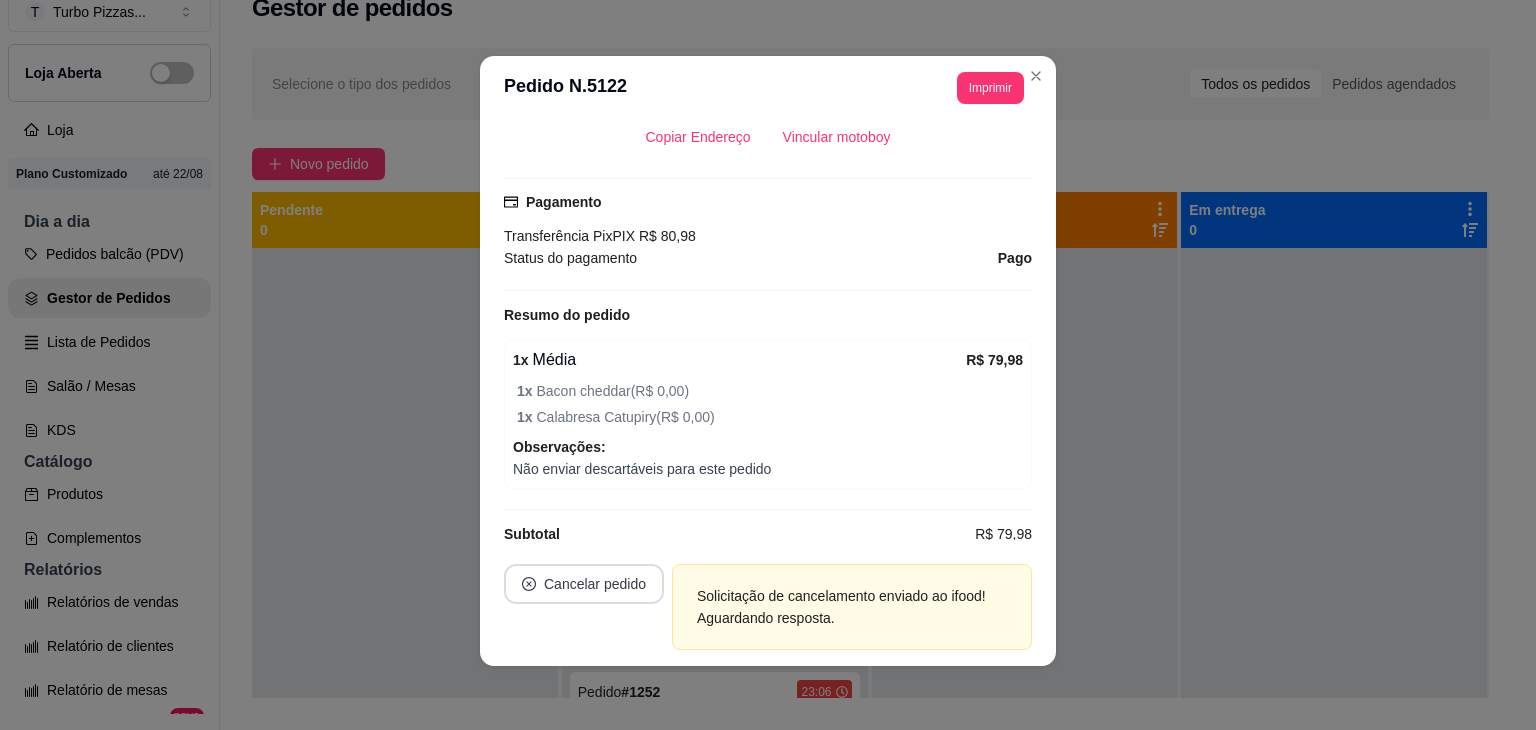 click on "Cancelar pedido" at bounding box center [584, 584] 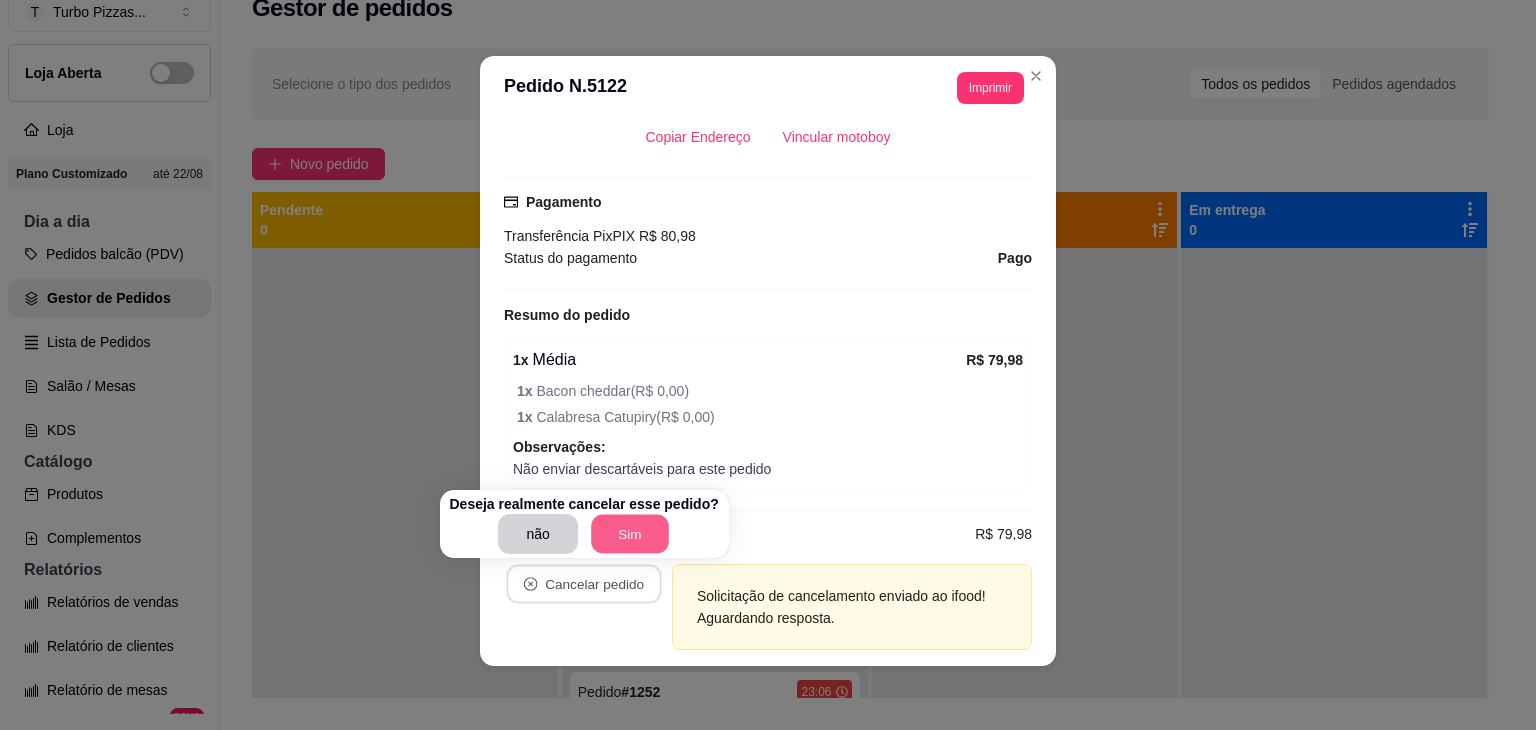 click on "Sim" at bounding box center (630, 534) 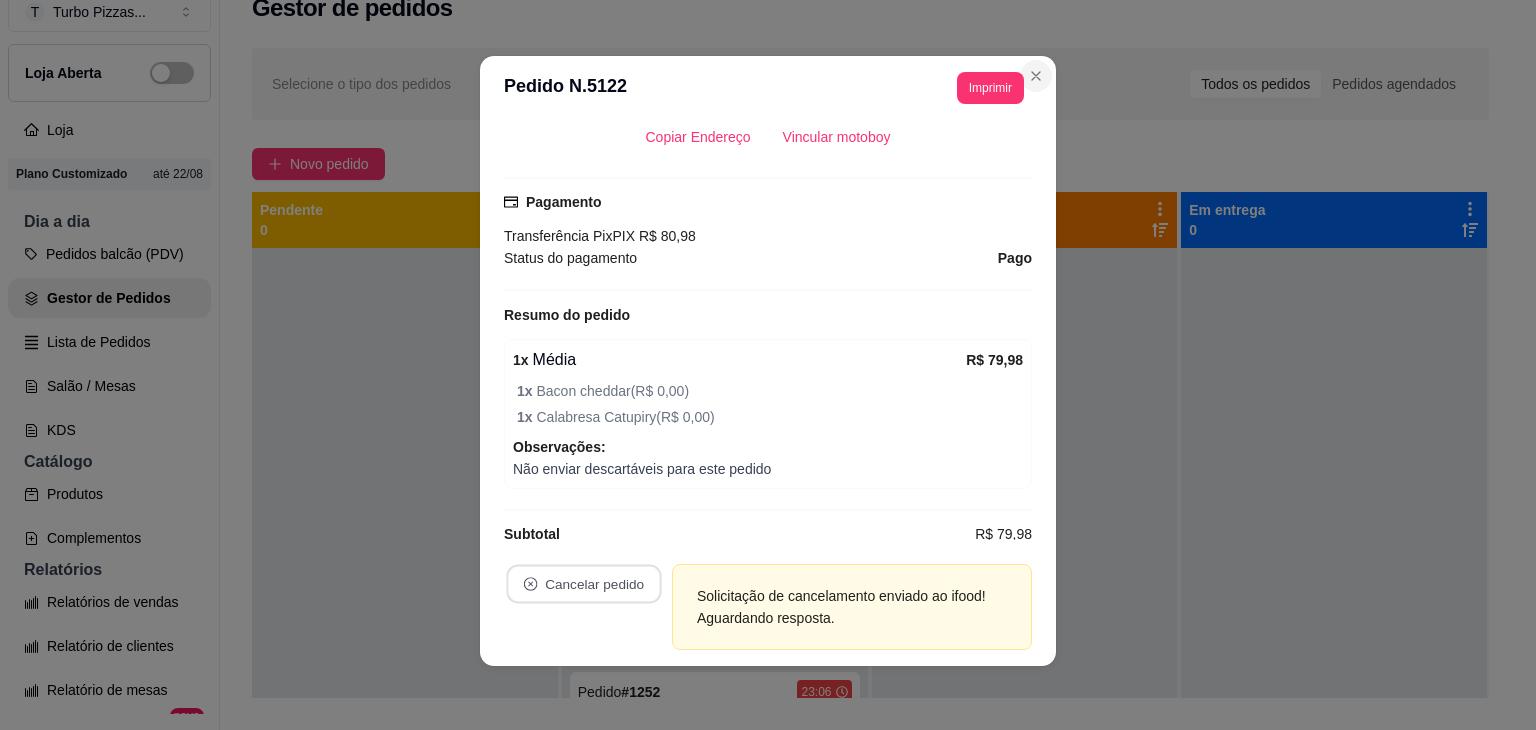 click 